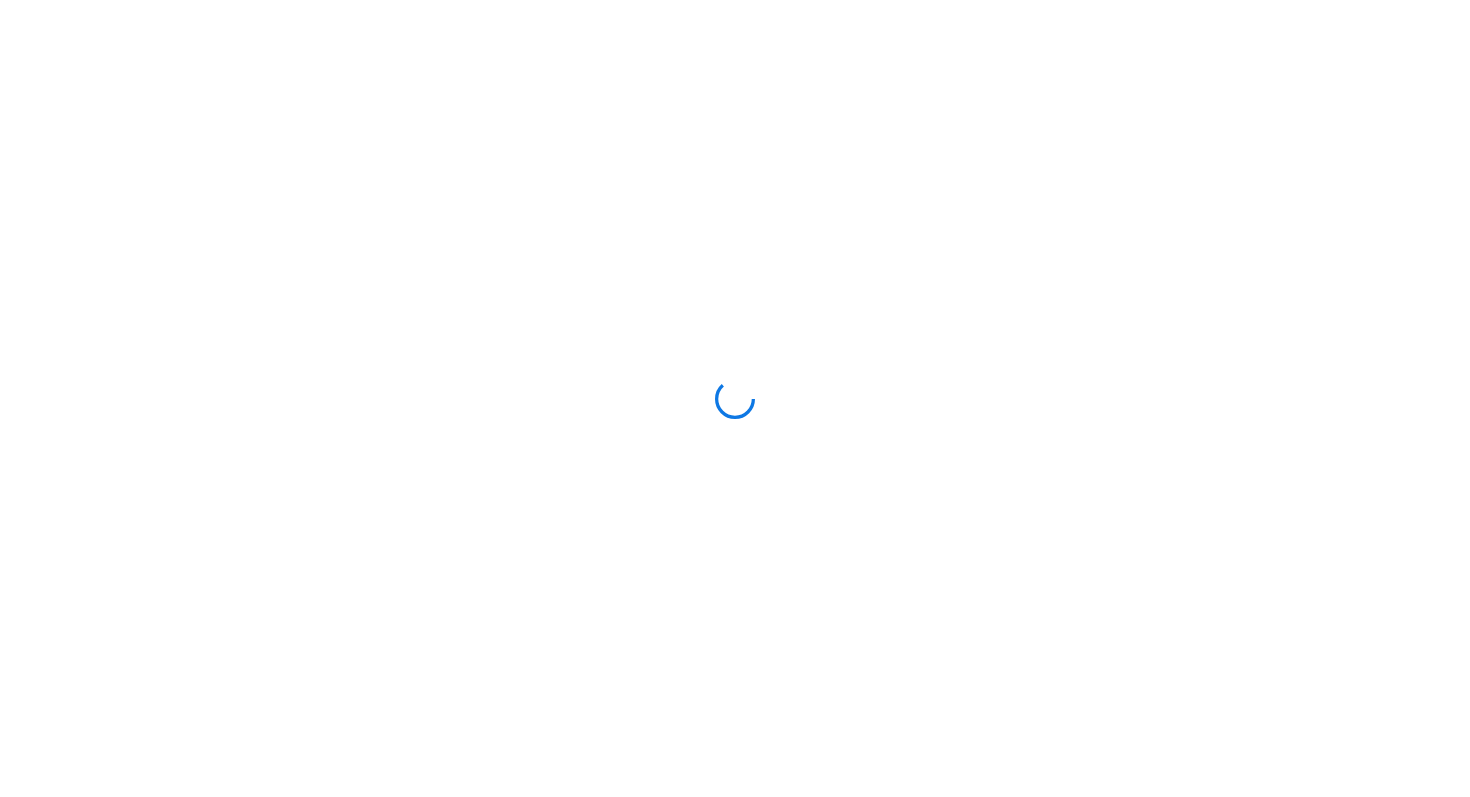 scroll, scrollTop: 0, scrollLeft: 0, axis: both 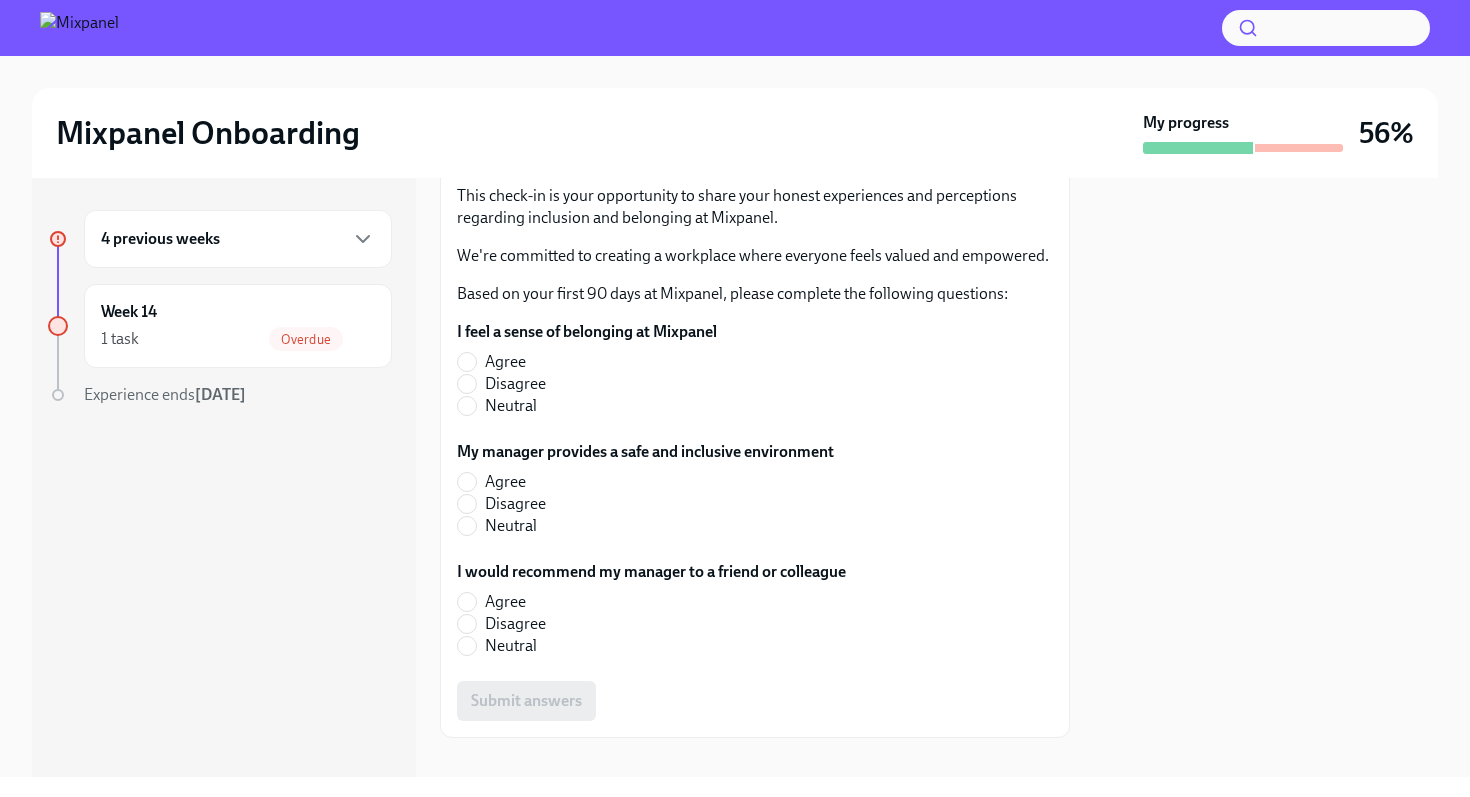 click on "Agree" at bounding box center (505, 362) 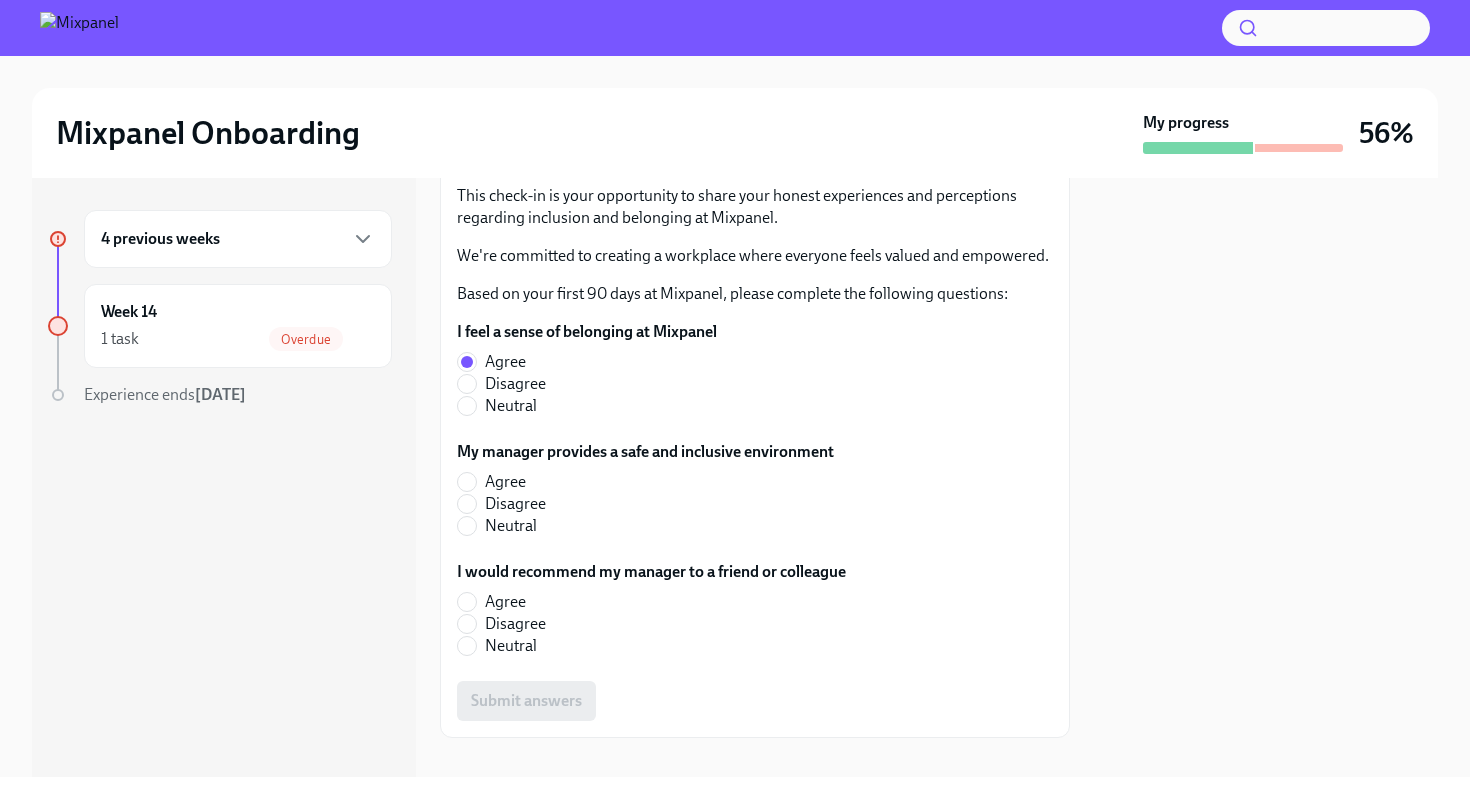 click on "Agree" at bounding box center [505, 482] 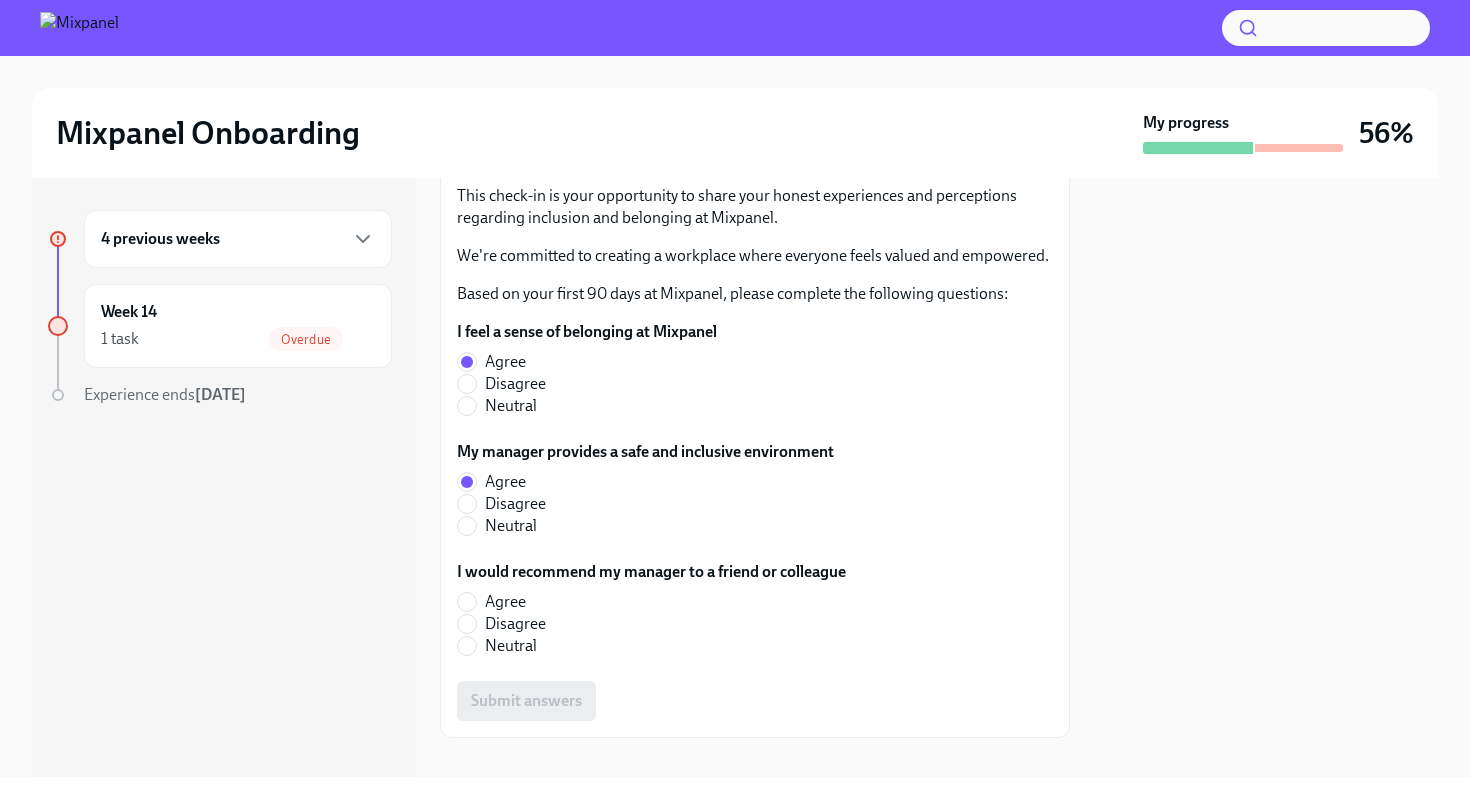 click on "Agree" at bounding box center (505, 602) 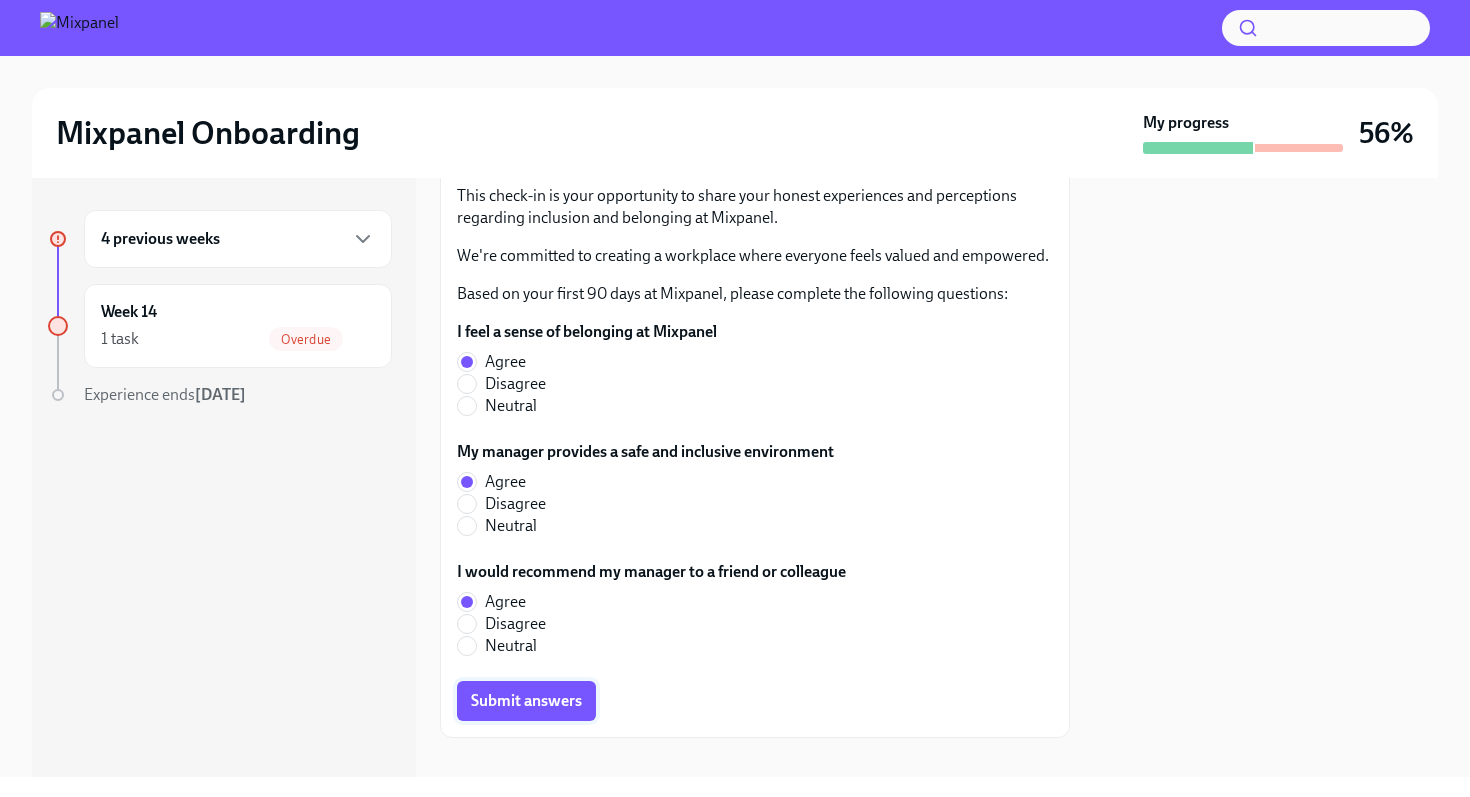 click on "Submit answers" at bounding box center (526, 701) 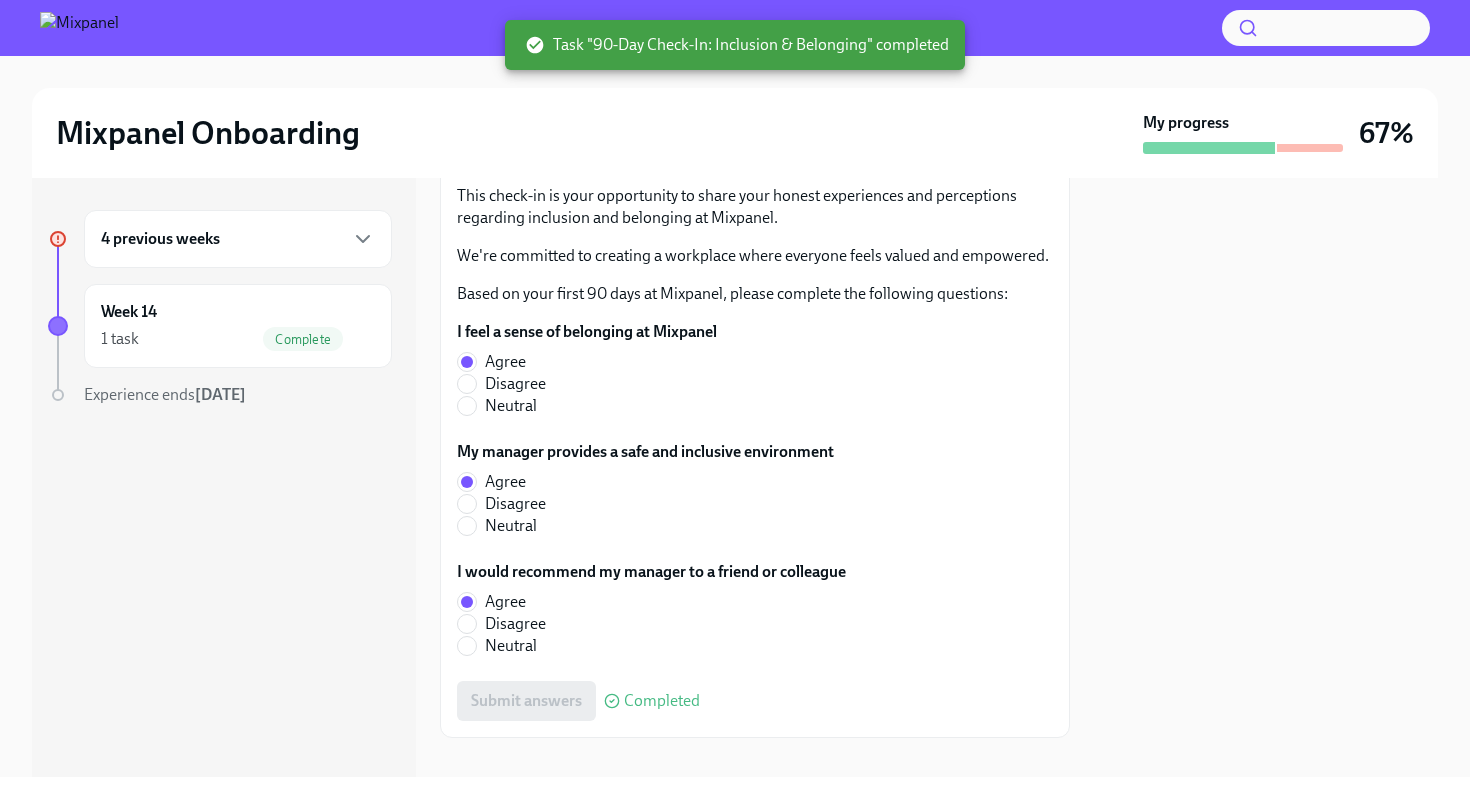 click on "4 previous weeks" at bounding box center [238, 239] 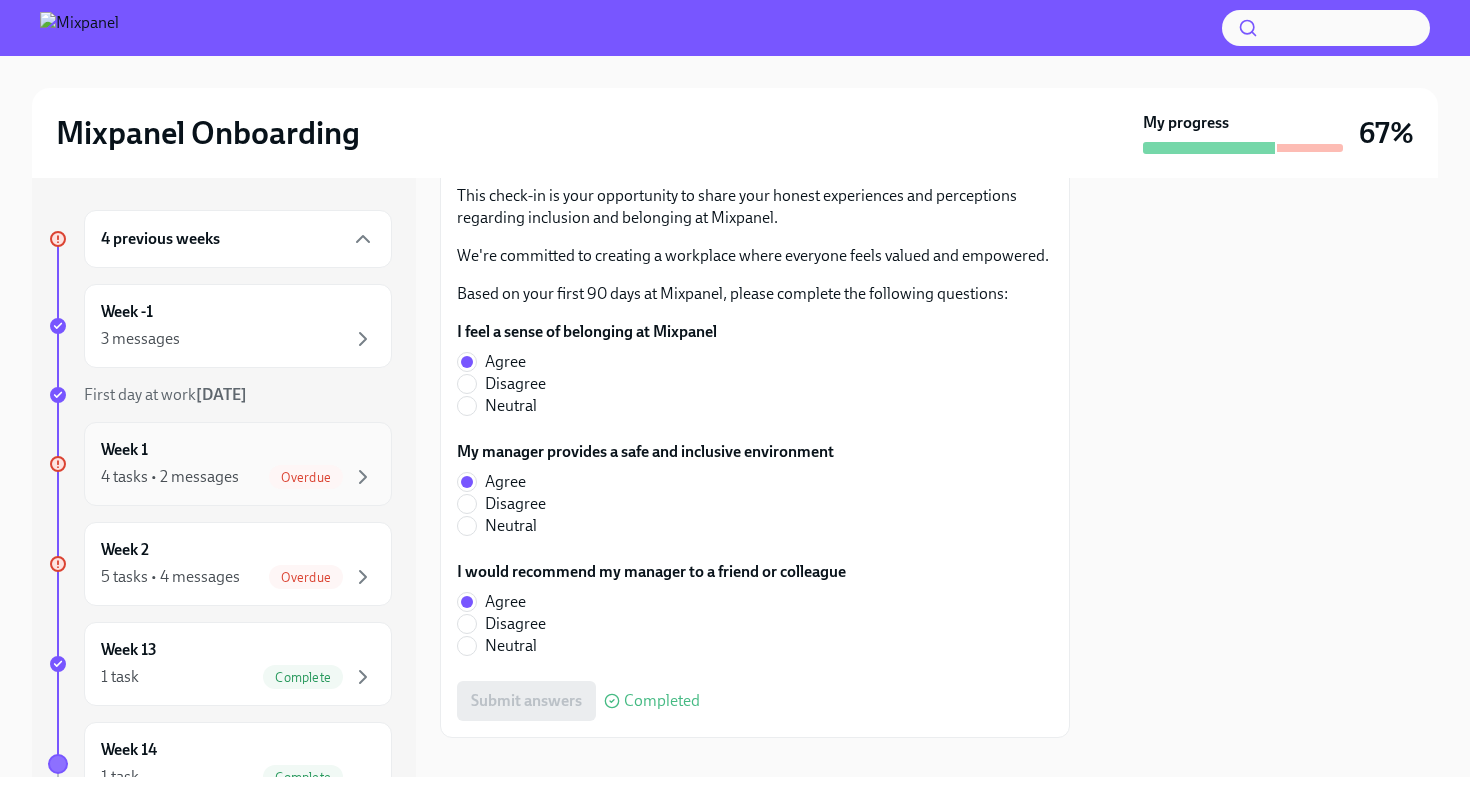 click on "Overdue" at bounding box center (306, 477) 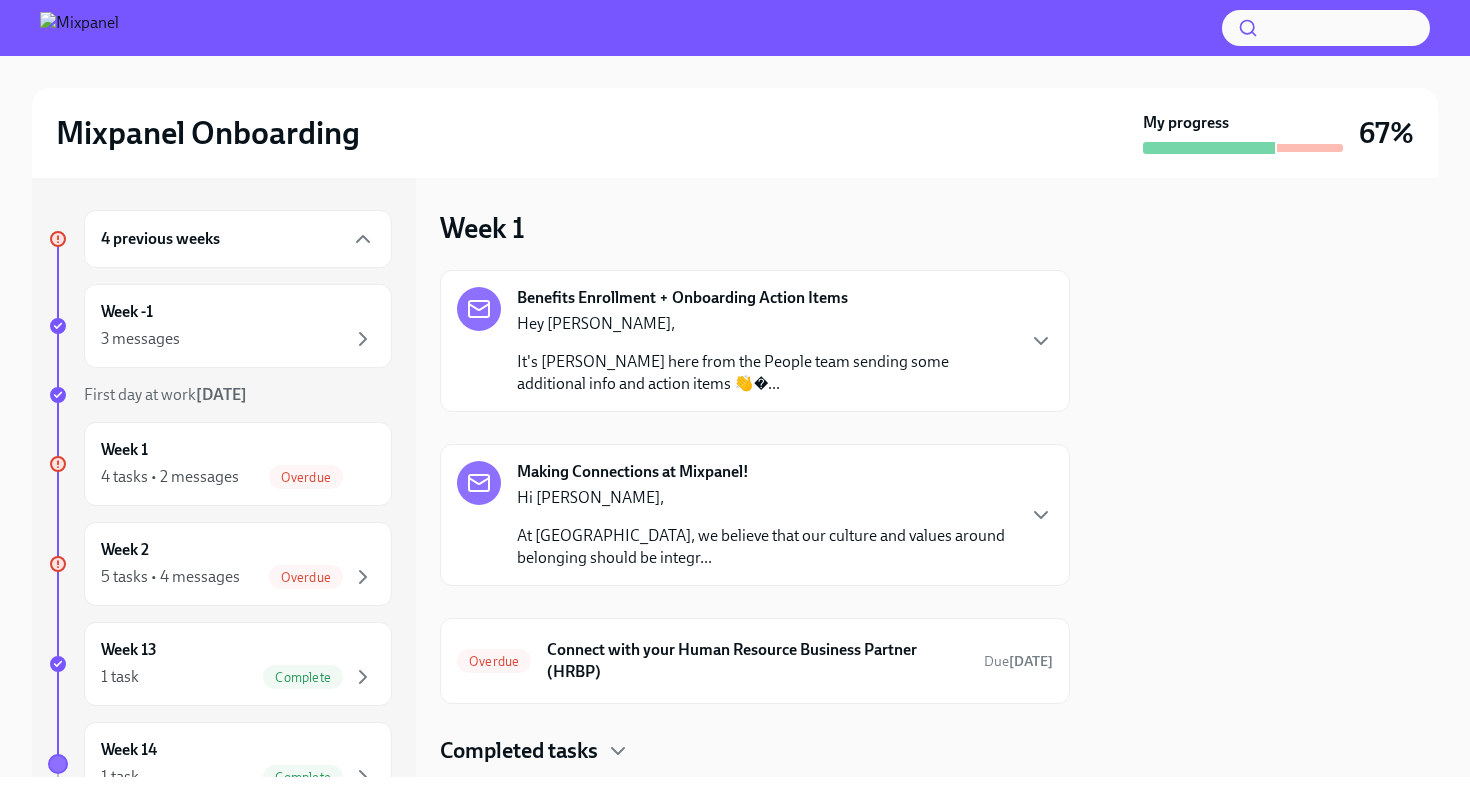 scroll, scrollTop: 53, scrollLeft: 0, axis: vertical 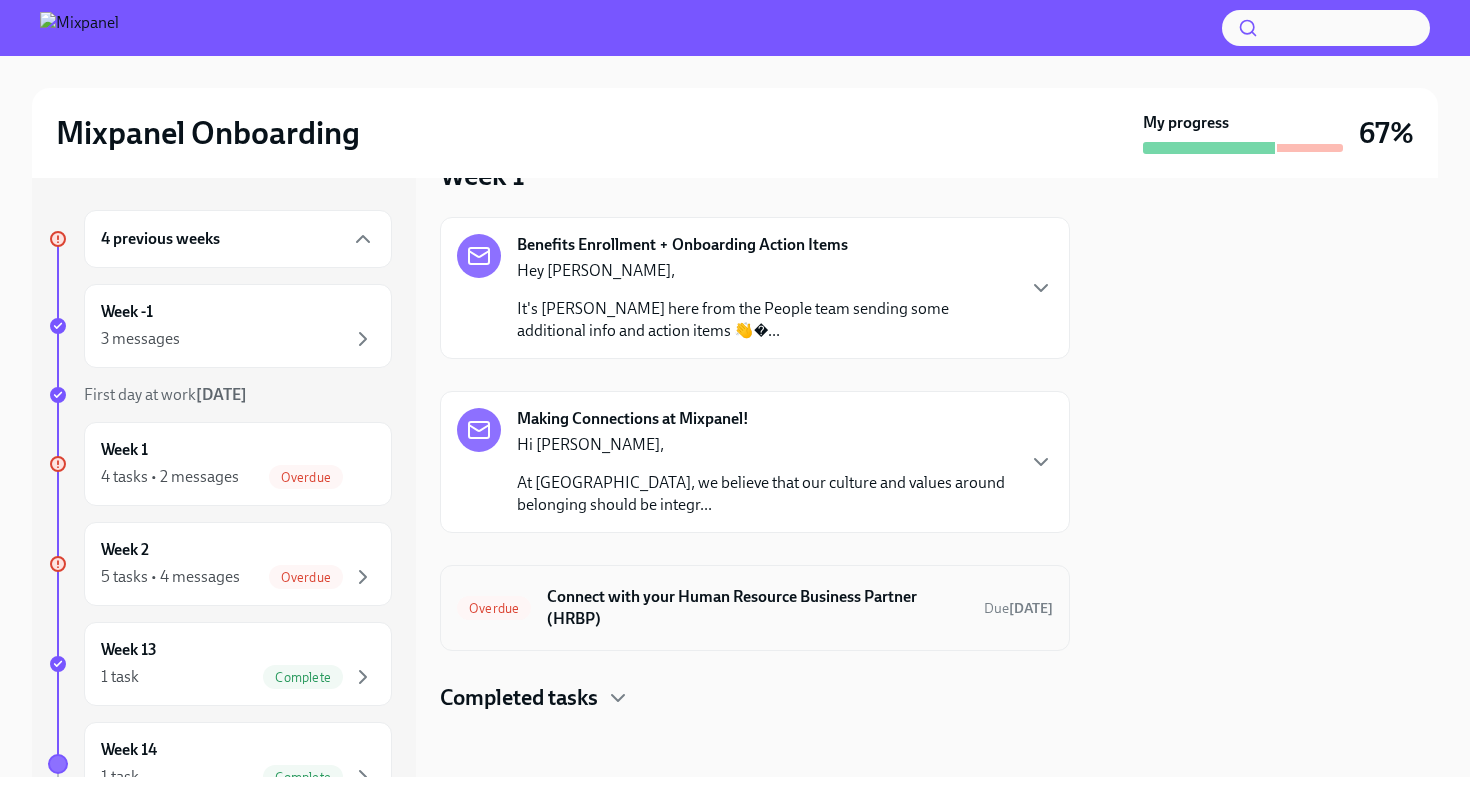 click on "Connect with your Human Resource Business Partner (HRBP)" at bounding box center [757, 608] 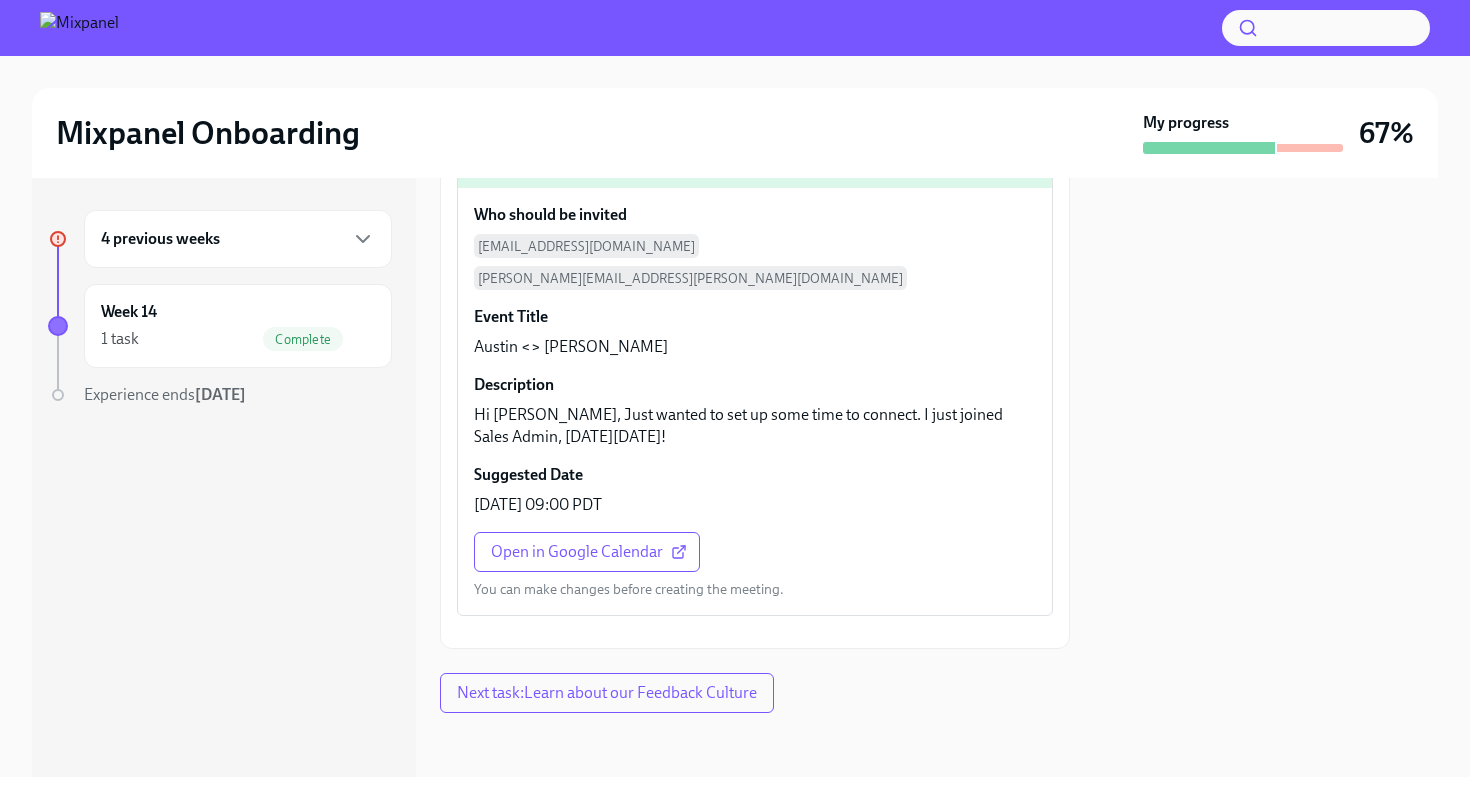 scroll, scrollTop: 955, scrollLeft: 0, axis: vertical 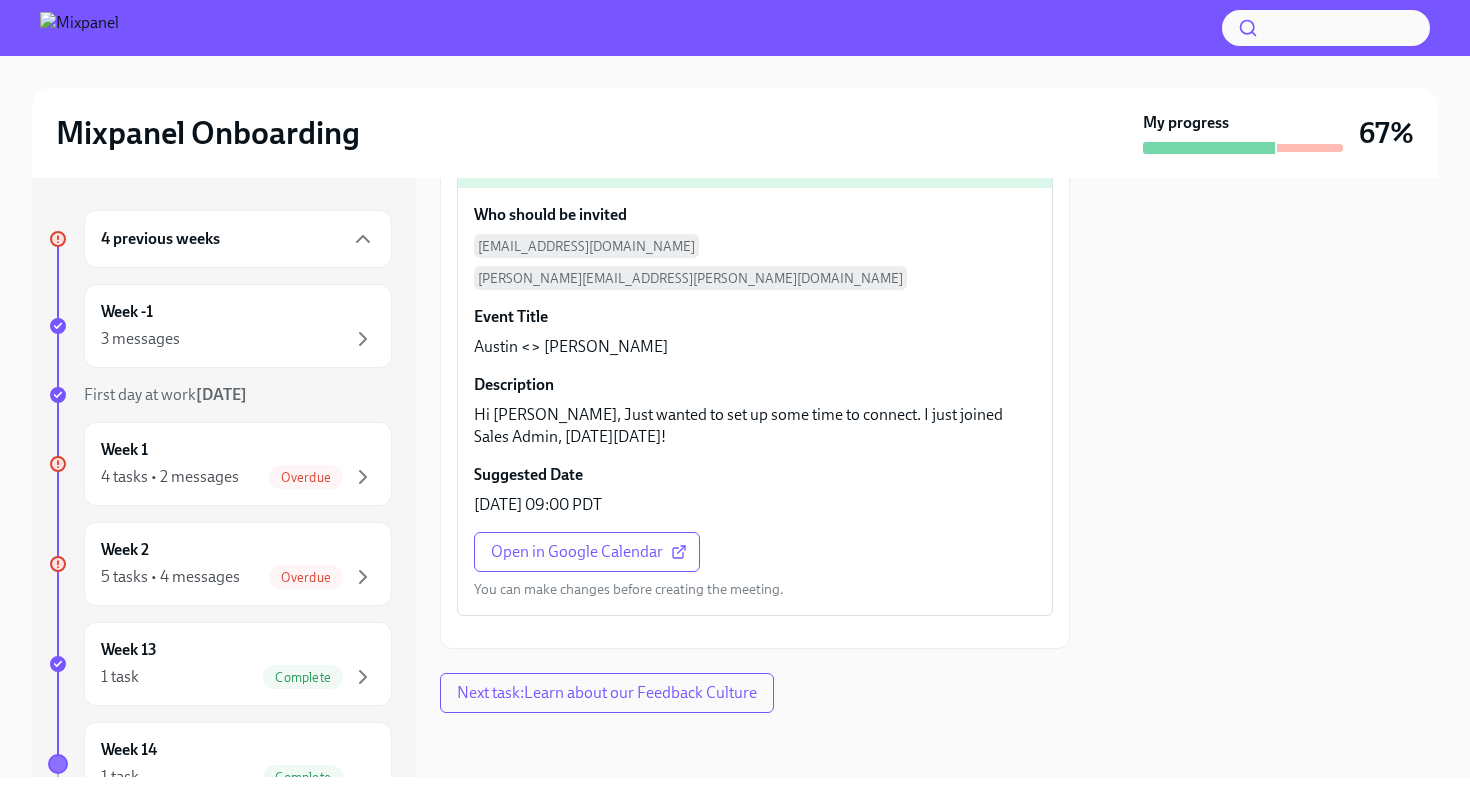 click at bounding box center (1209, 148) 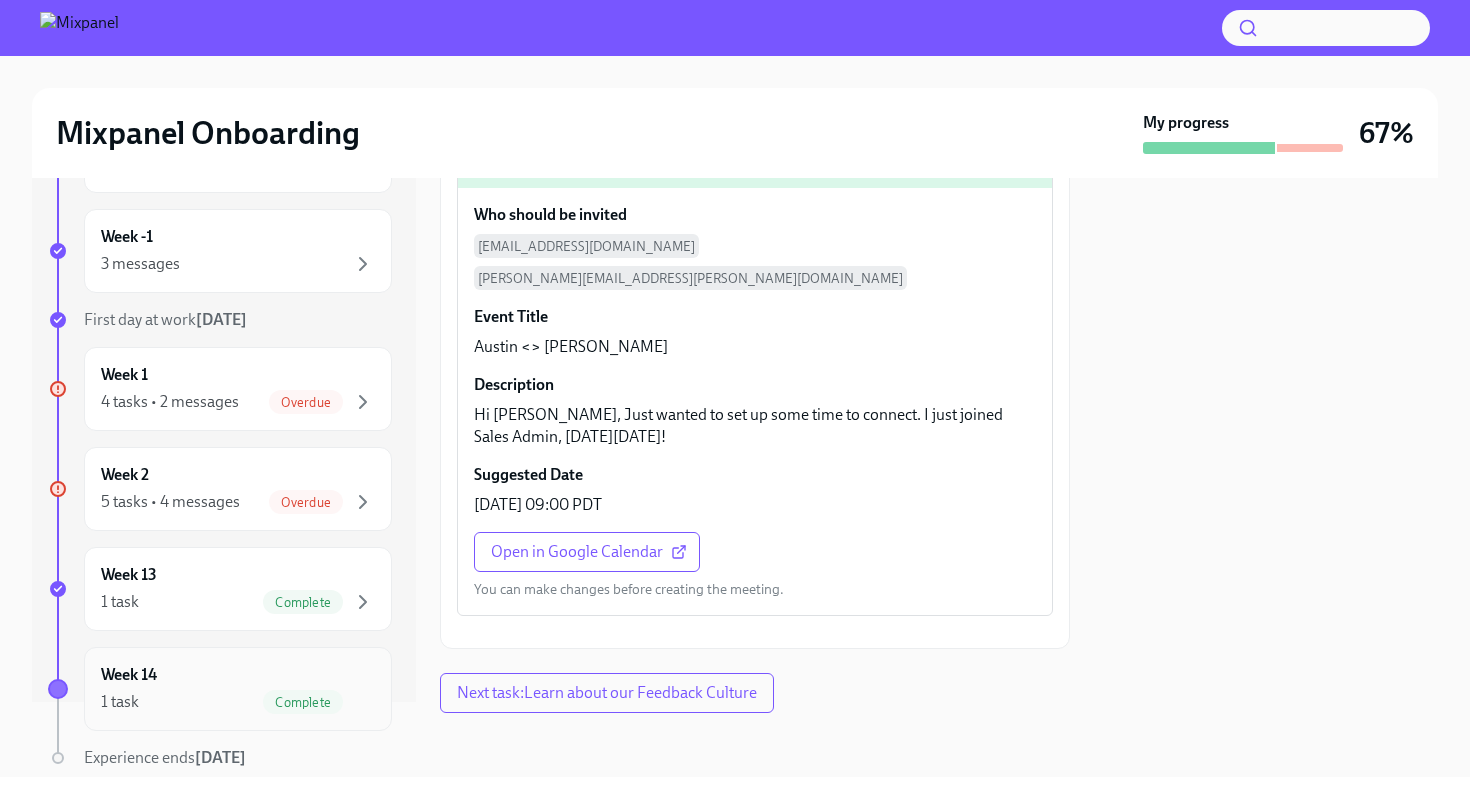 scroll, scrollTop: 147, scrollLeft: 0, axis: vertical 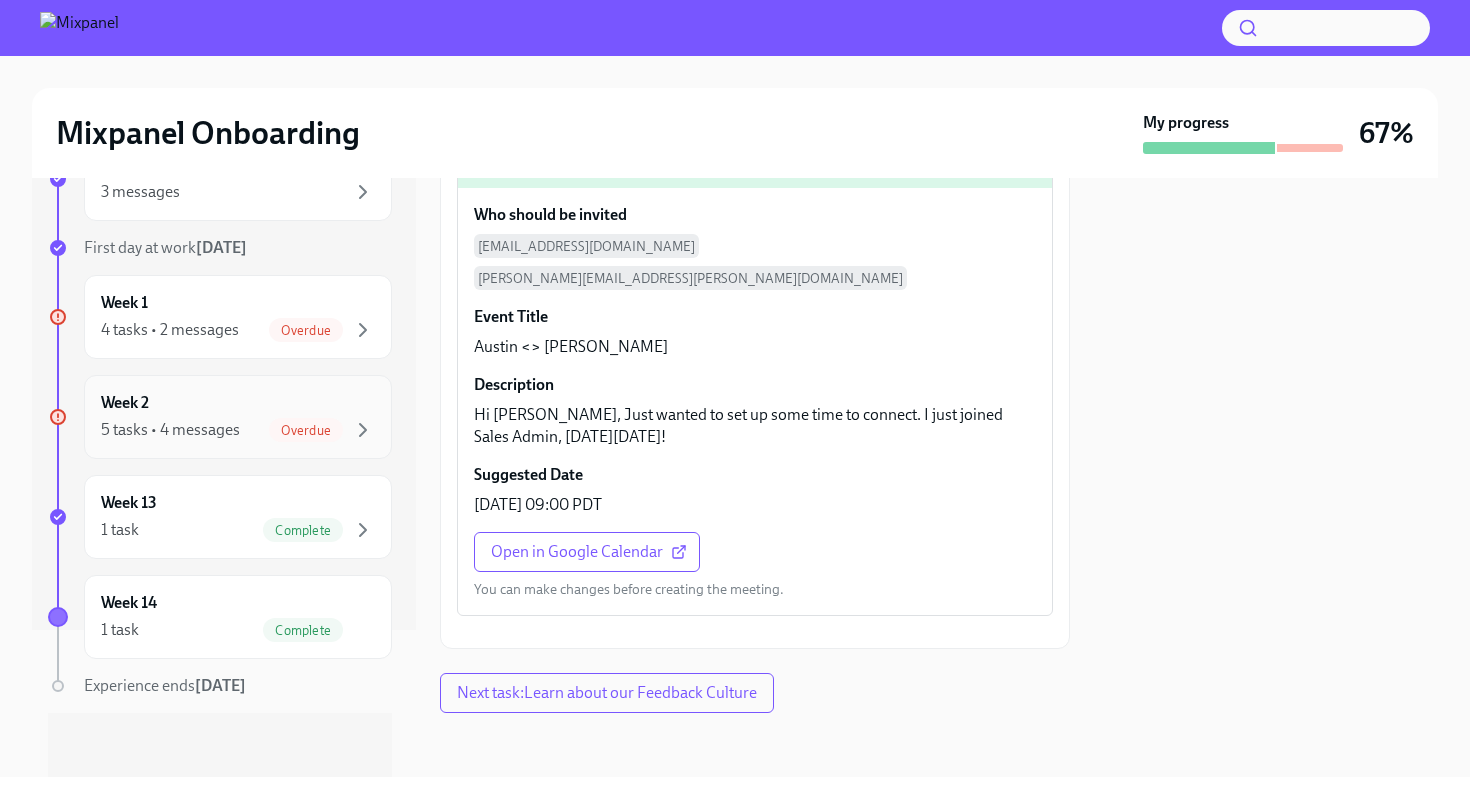 click on "5 tasks • 4 messages Overdue" at bounding box center [238, 430] 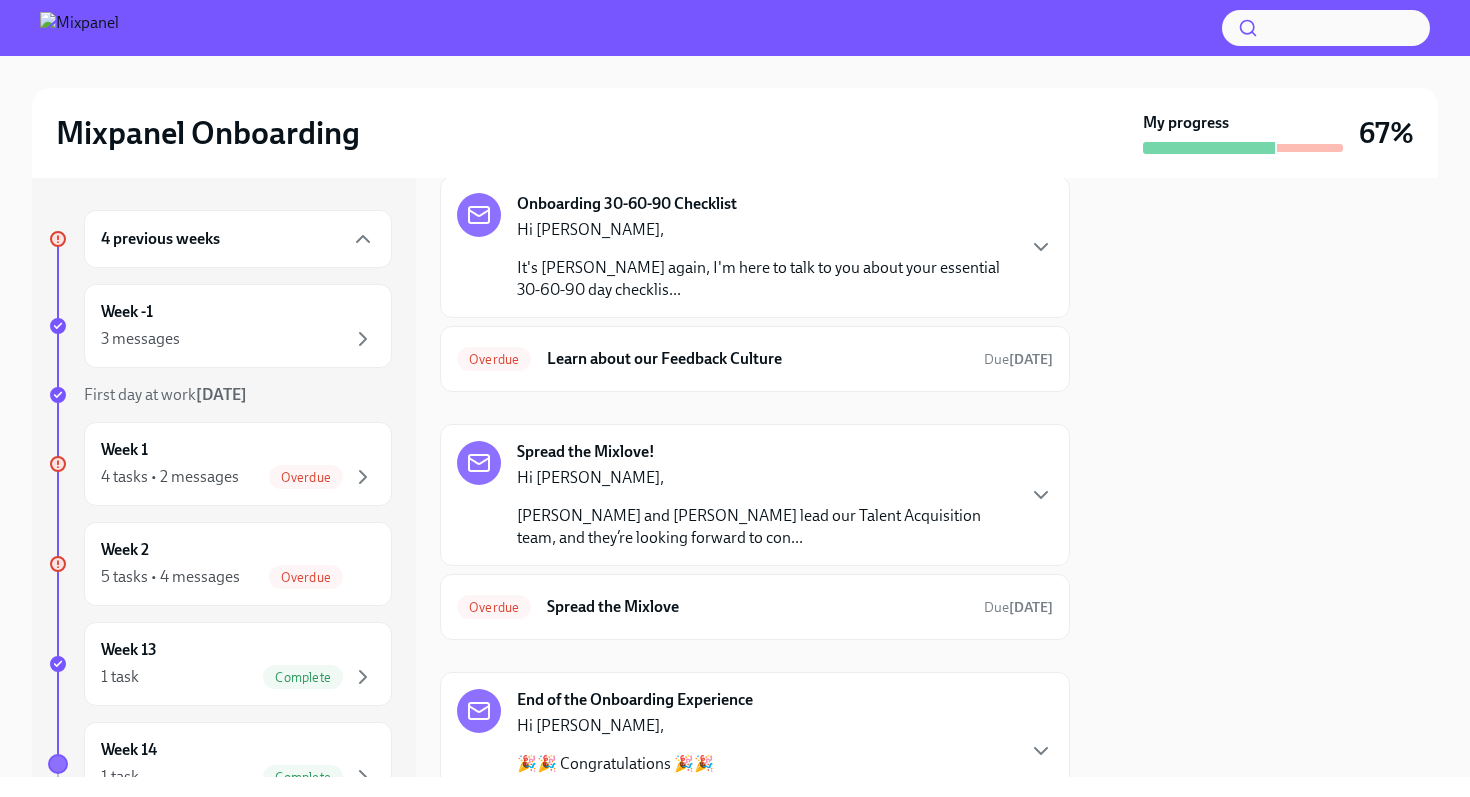scroll, scrollTop: 443, scrollLeft: 0, axis: vertical 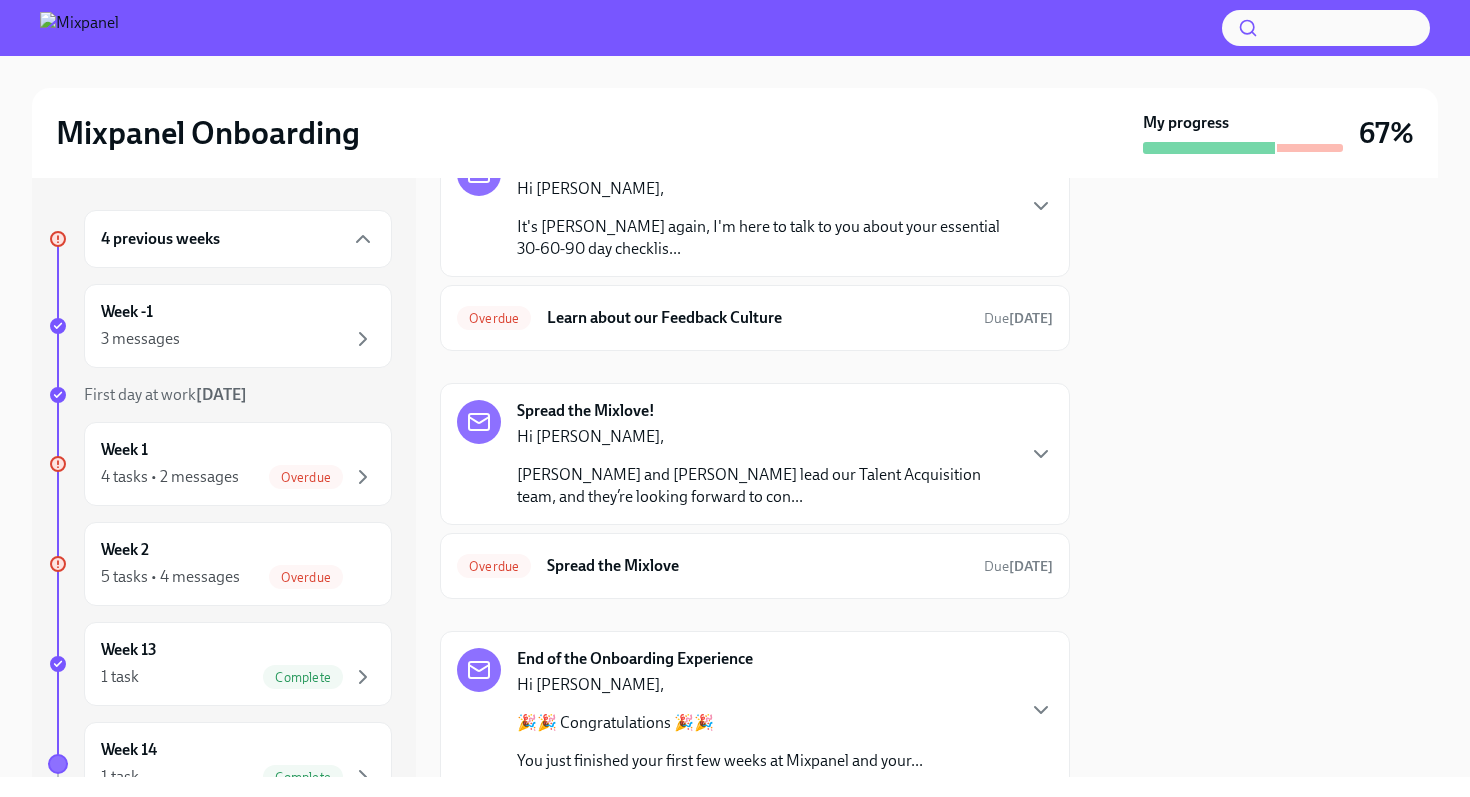 click on "[PERSON_NAME] and [PERSON_NAME] lead our Talent Acquisition team, and they’re looking forward to con..." at bounding box center (765, 486) 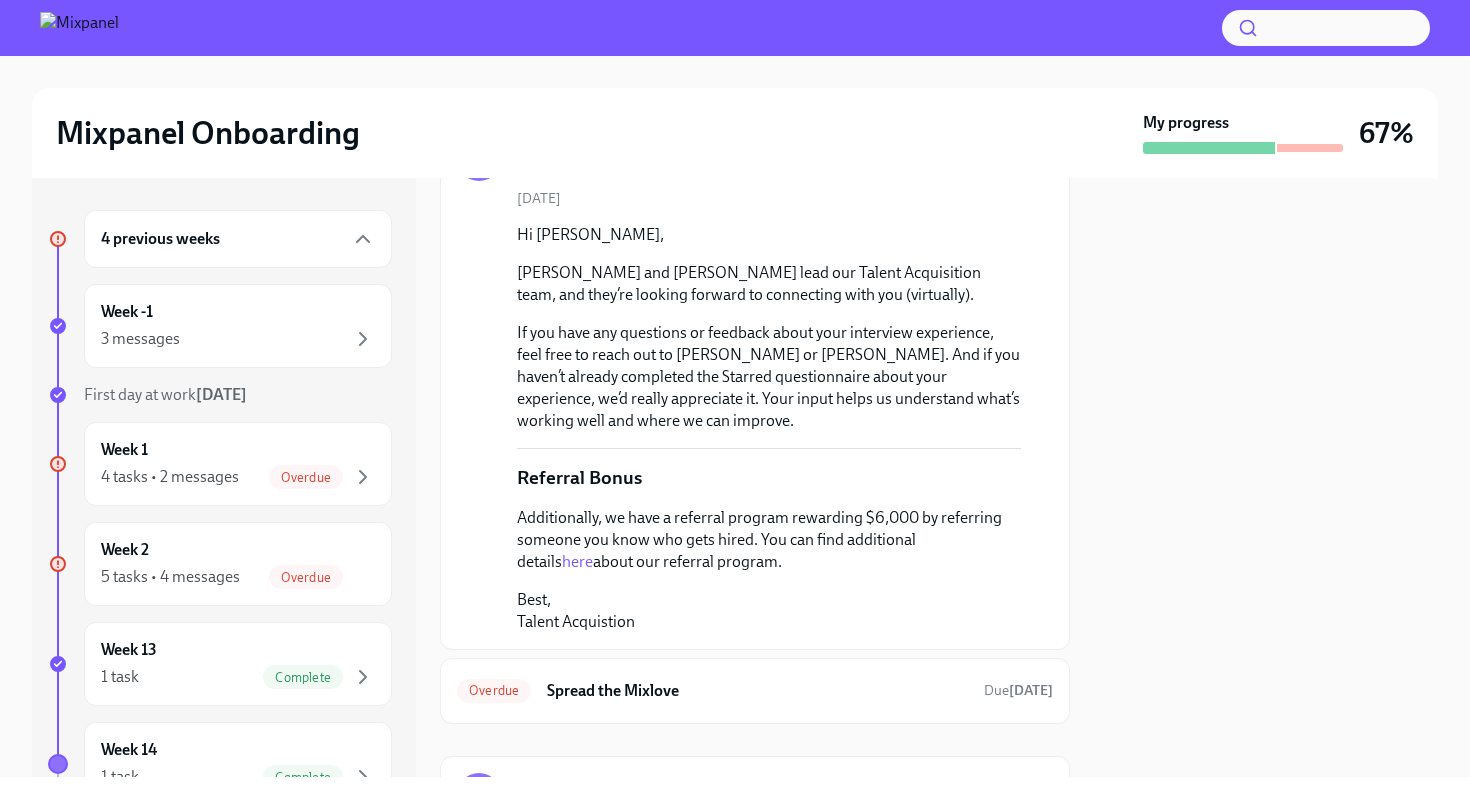 scroll, scrollTop: 772, scrollLeft: 0, axis: vertical 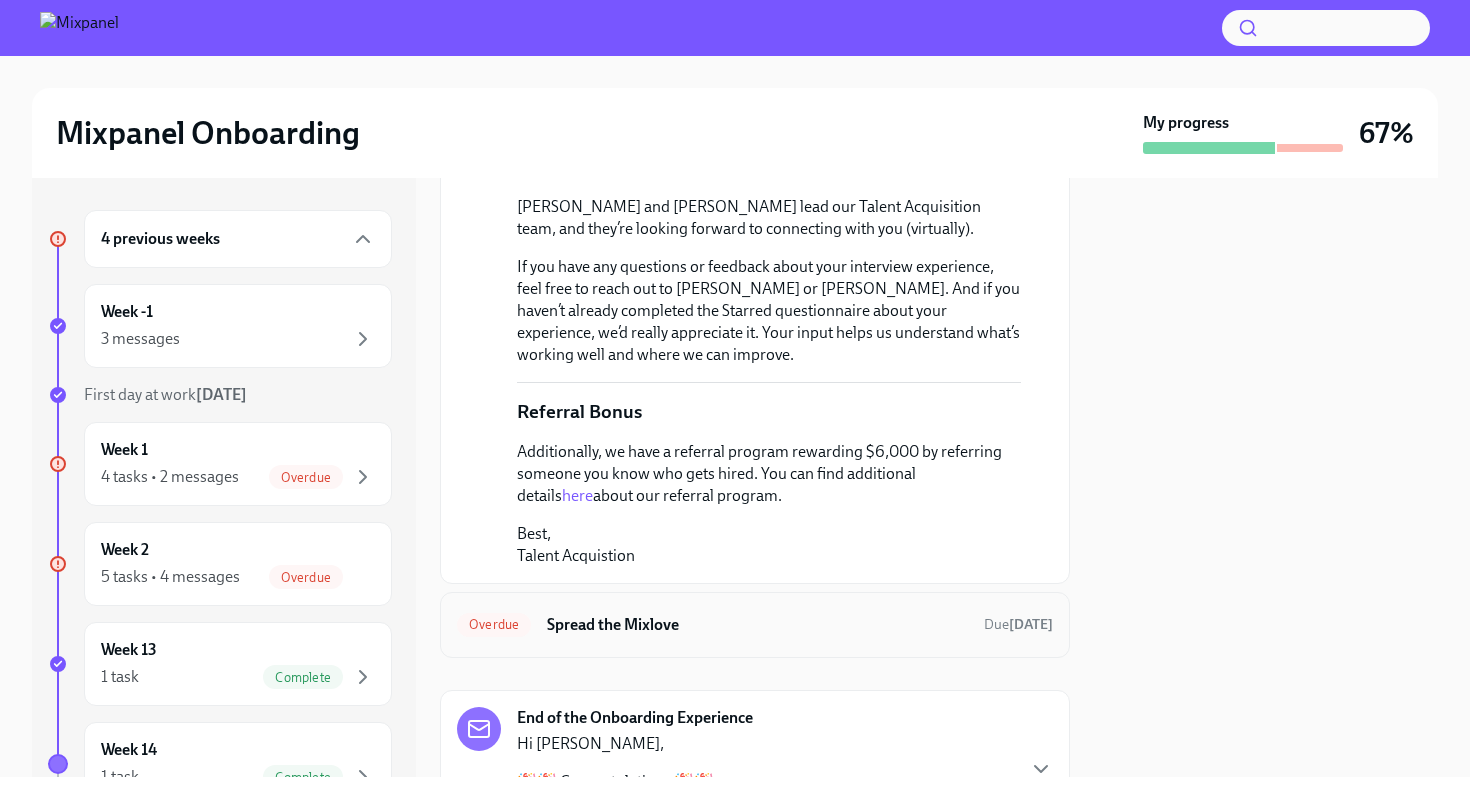 click on "Spread the Mixlove" at bounding box center [757, 625] 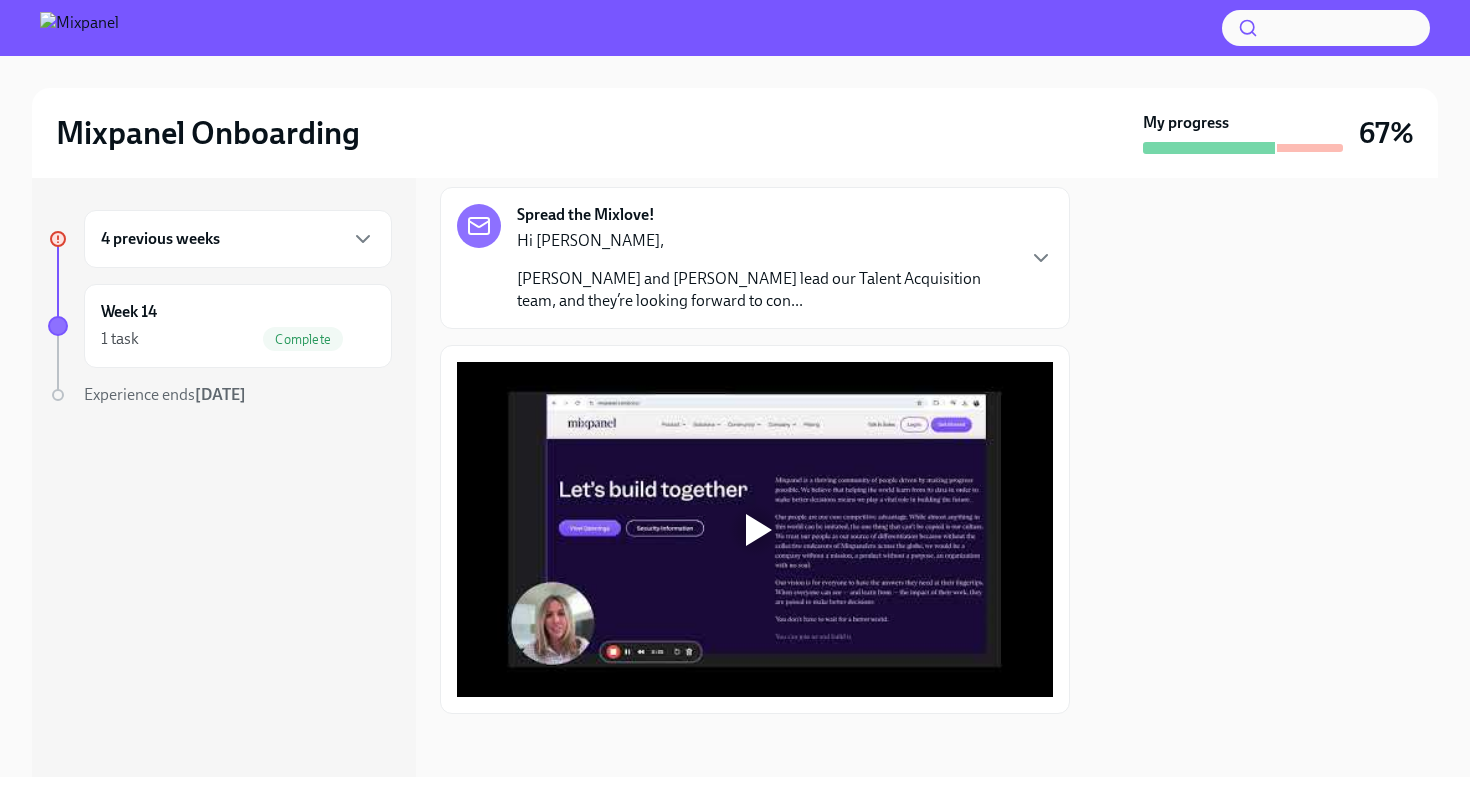 scroll, scrollTop: 110, scrollLeft: 0, axis: vertical 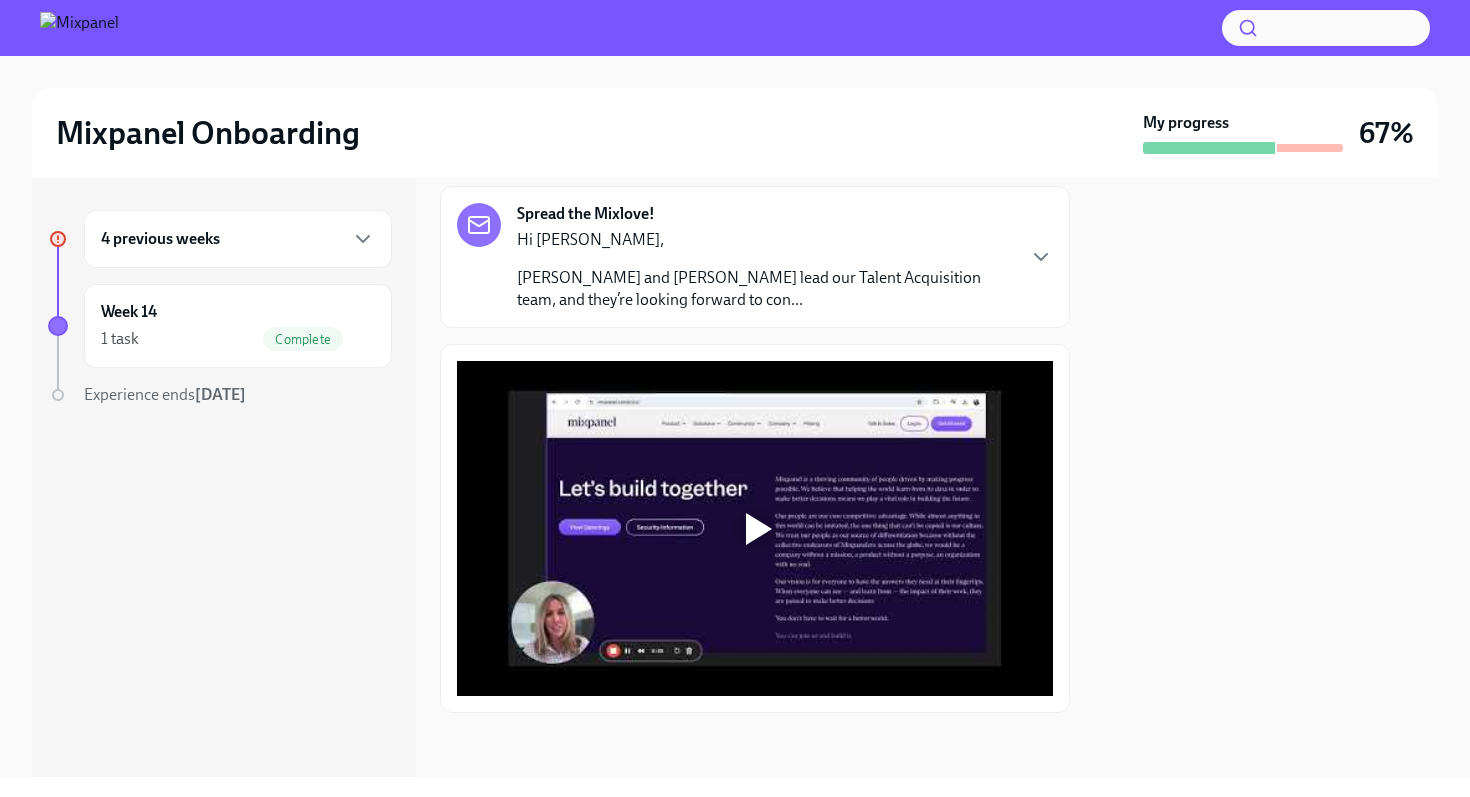 click at bounding box center [755, 528] 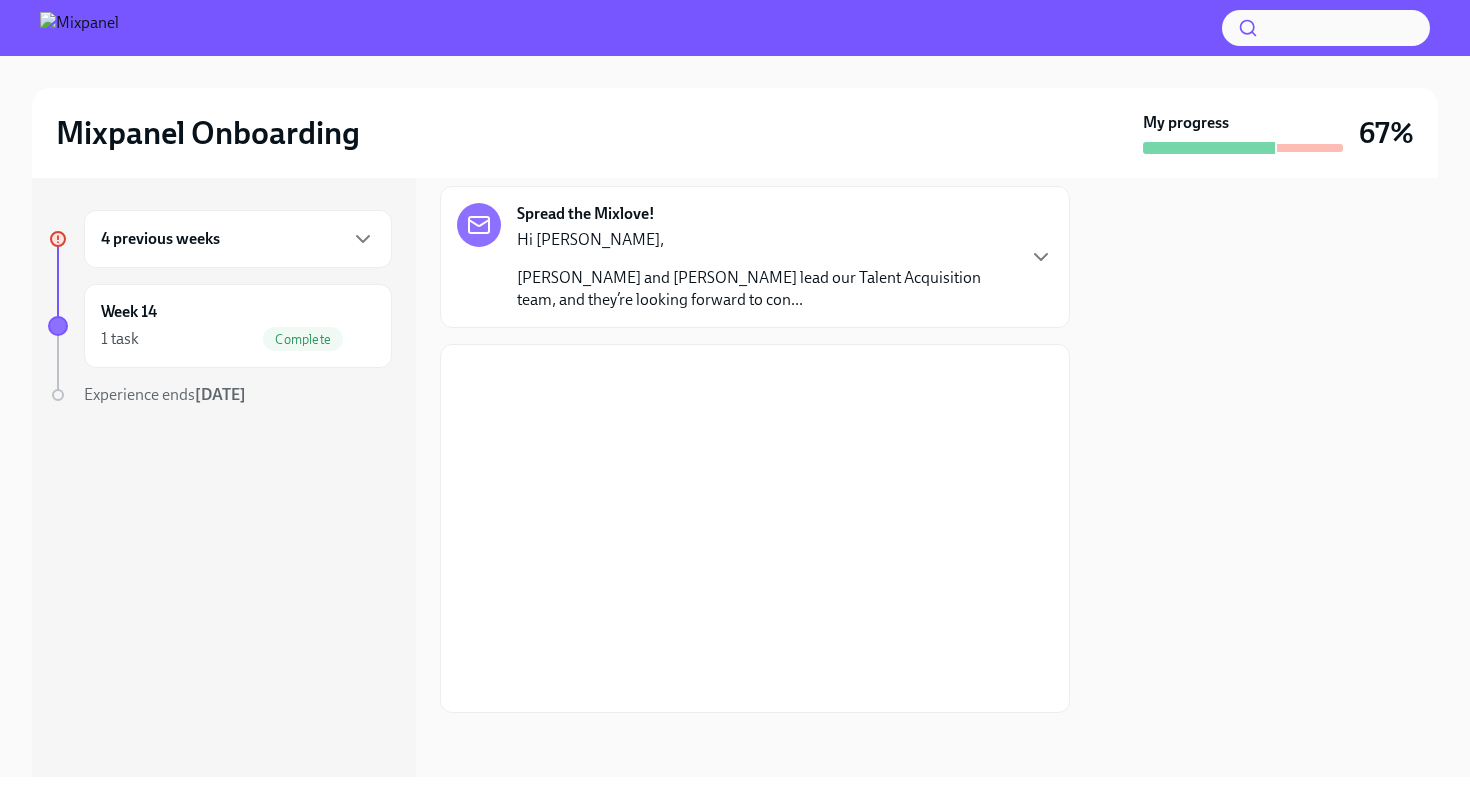click at bounding box center (1266, 477) 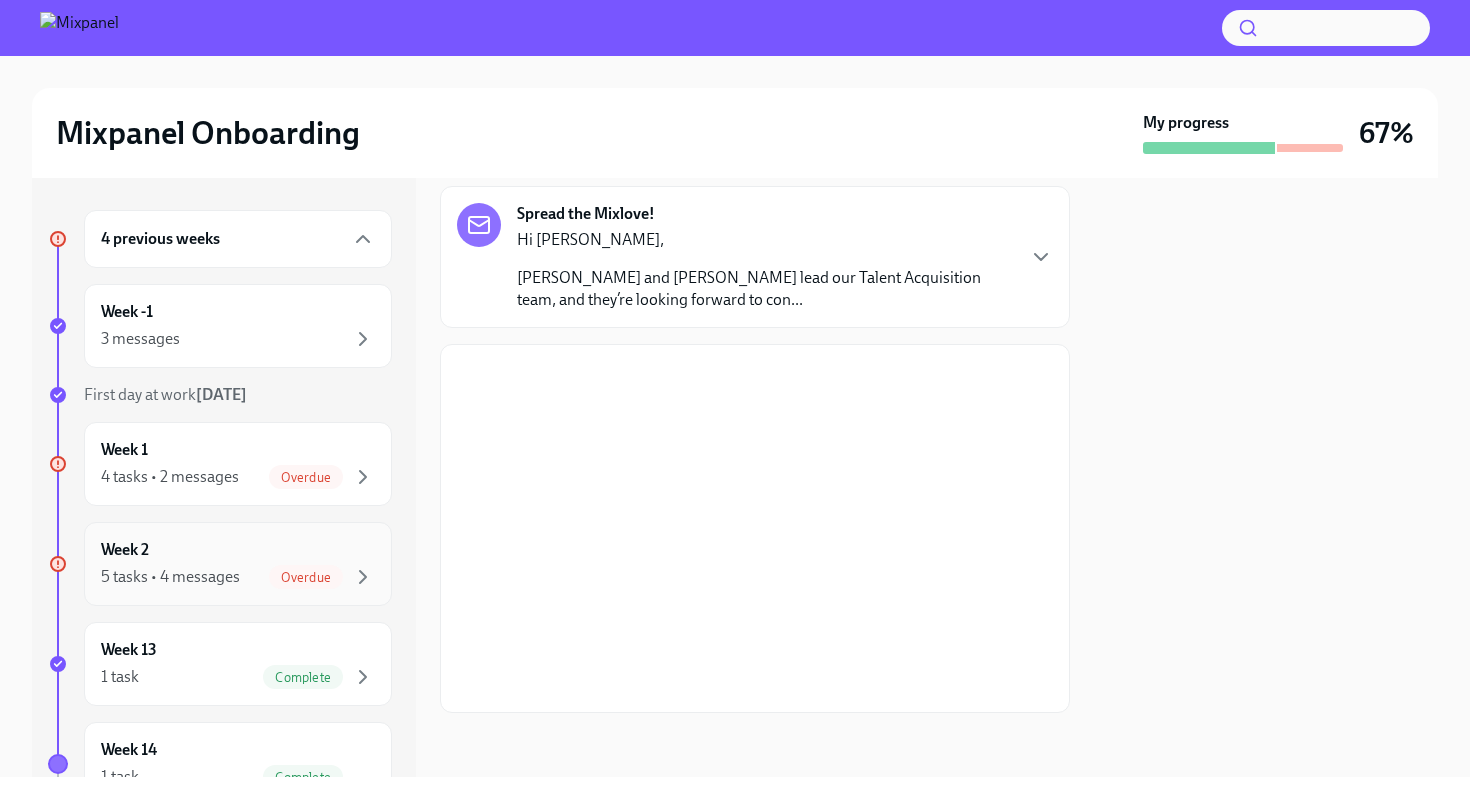 click on "Week 2 5 tasks • 4 messages Overdue" at bounding box center (238, 564) 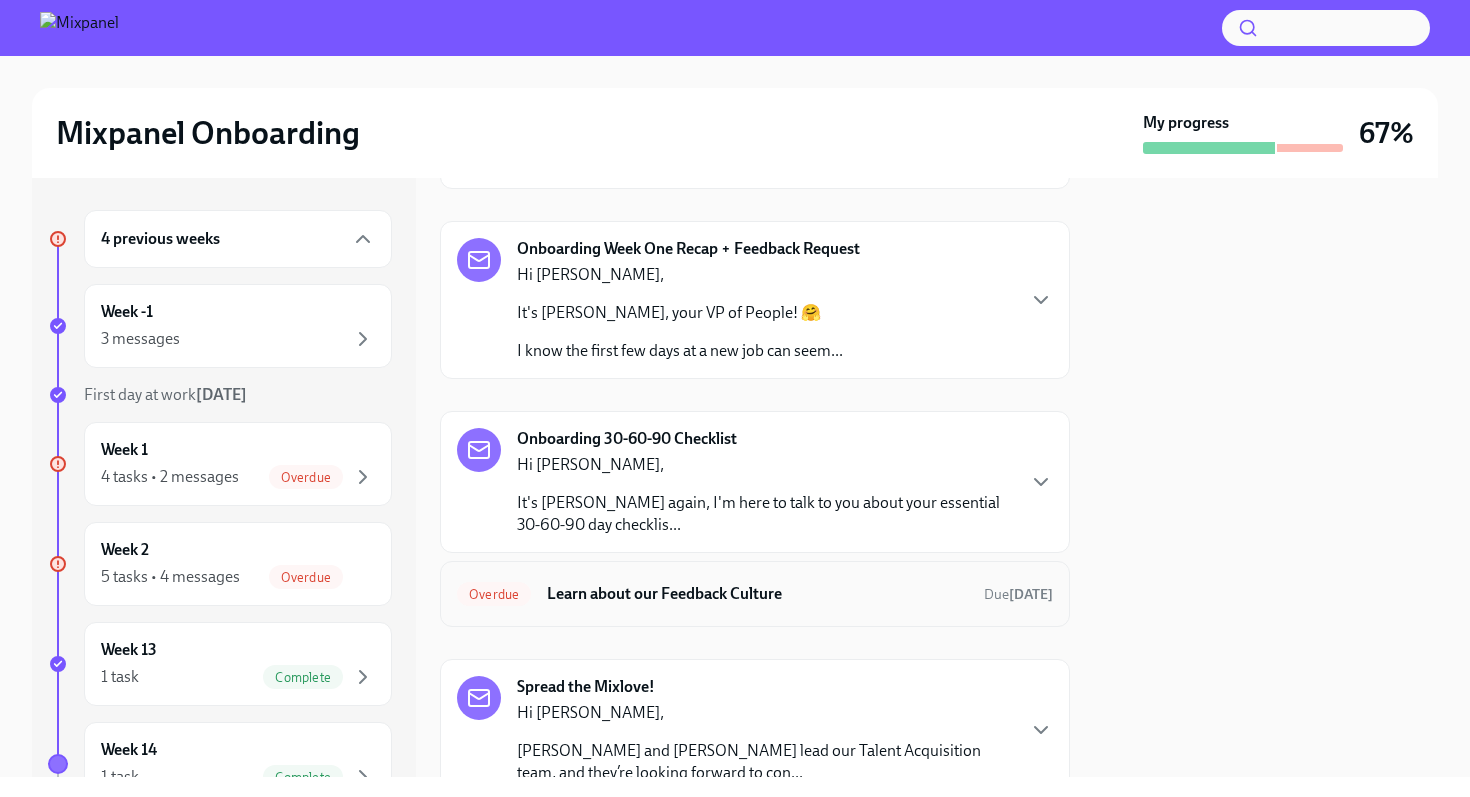 scroll, scrollTop: 168, scrollLeft: 0, axis: vertical 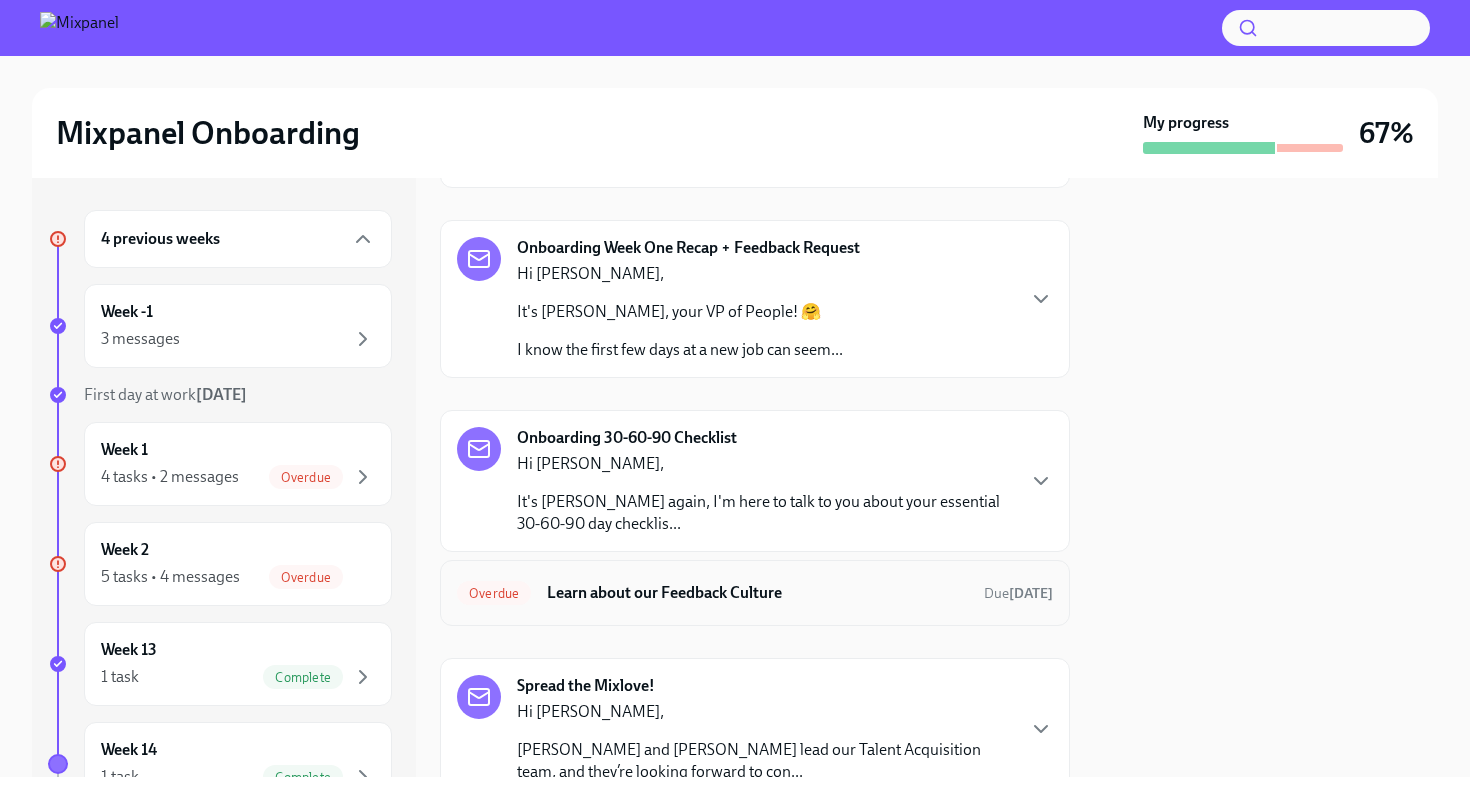 click on "Learn about our Feedback Culture" at bounding box center [757, 593] 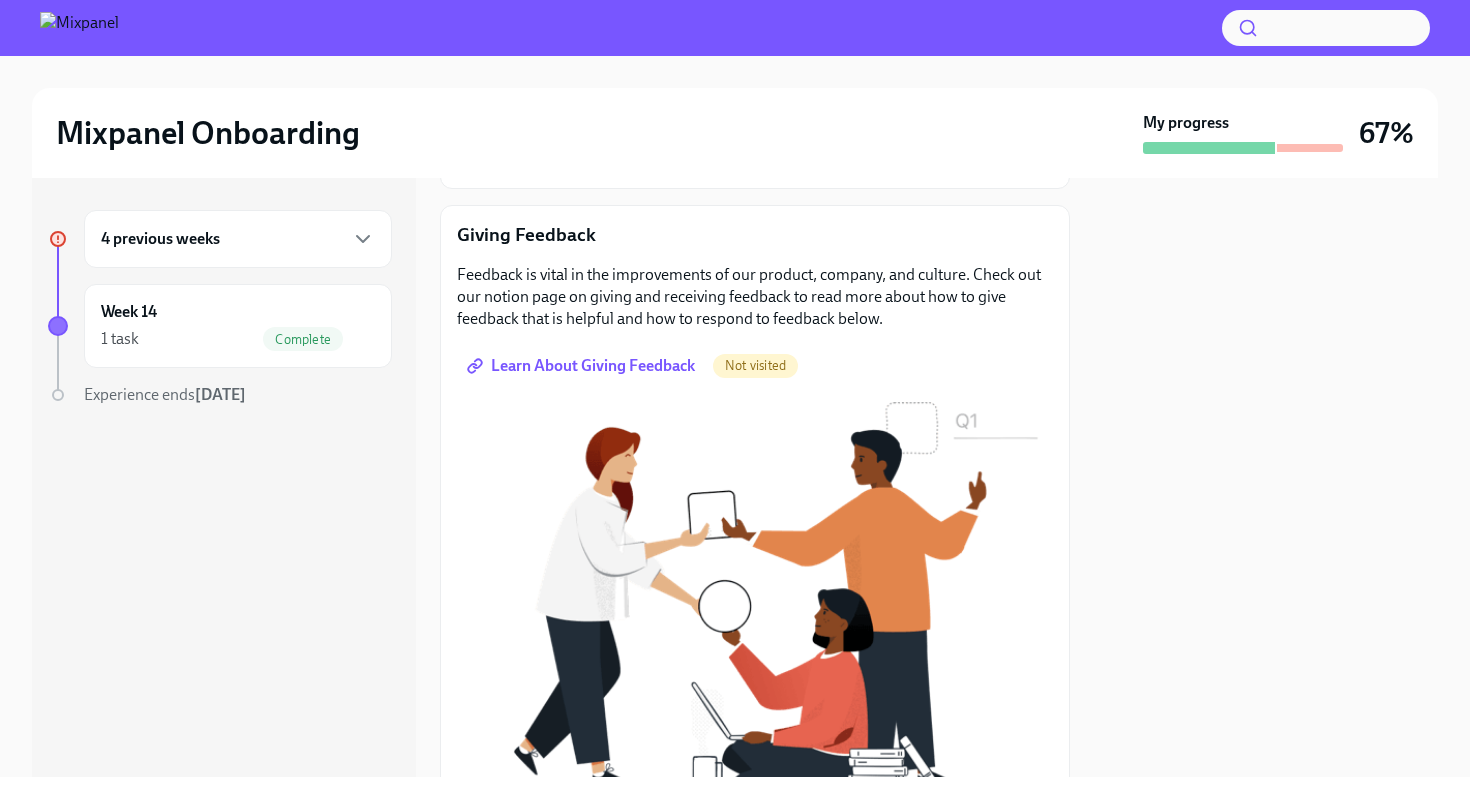 scroll, scrollTop: 210, scrollLeft: 0, axis: vertical 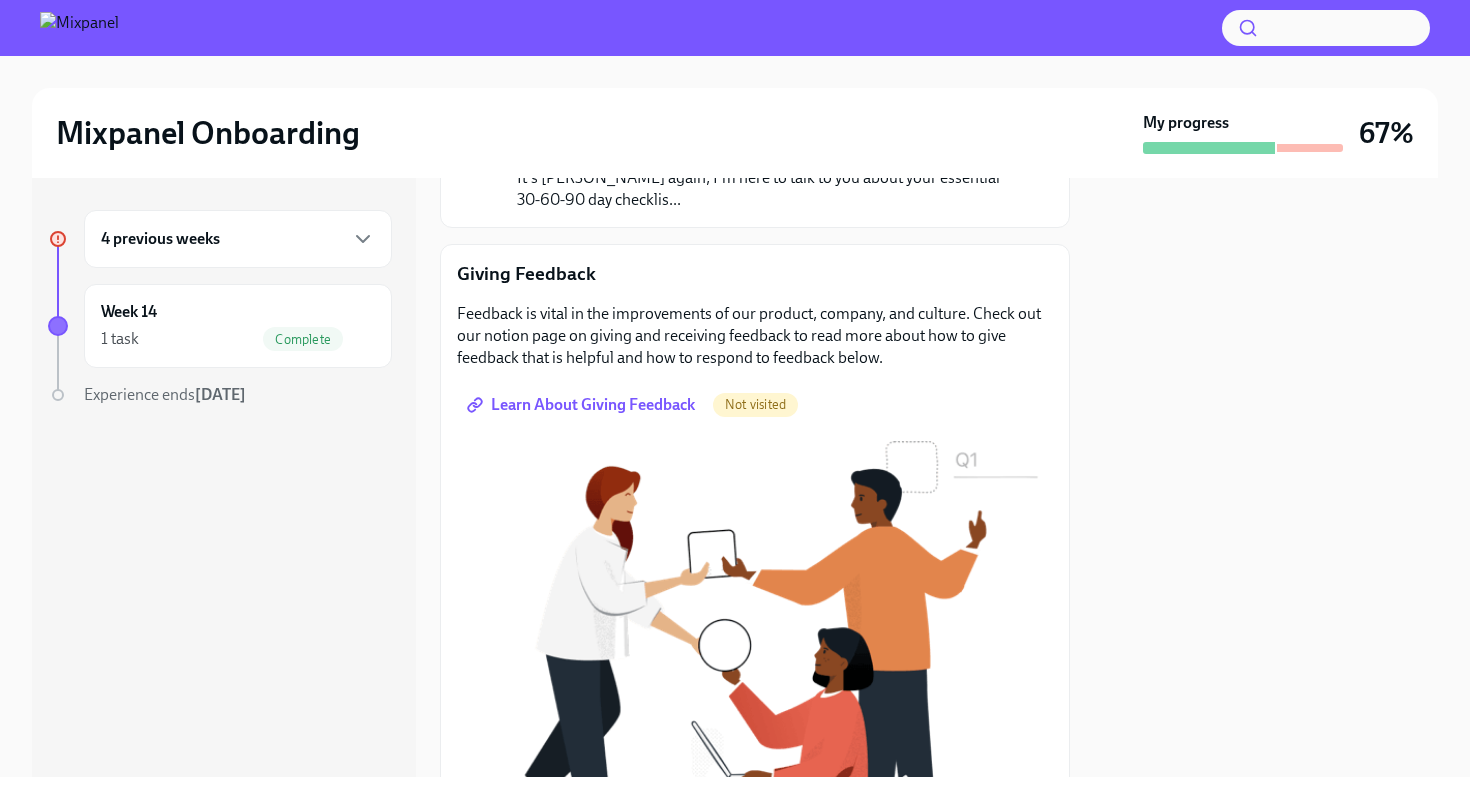 click on "Not visited" at bounding box center (755, 404) 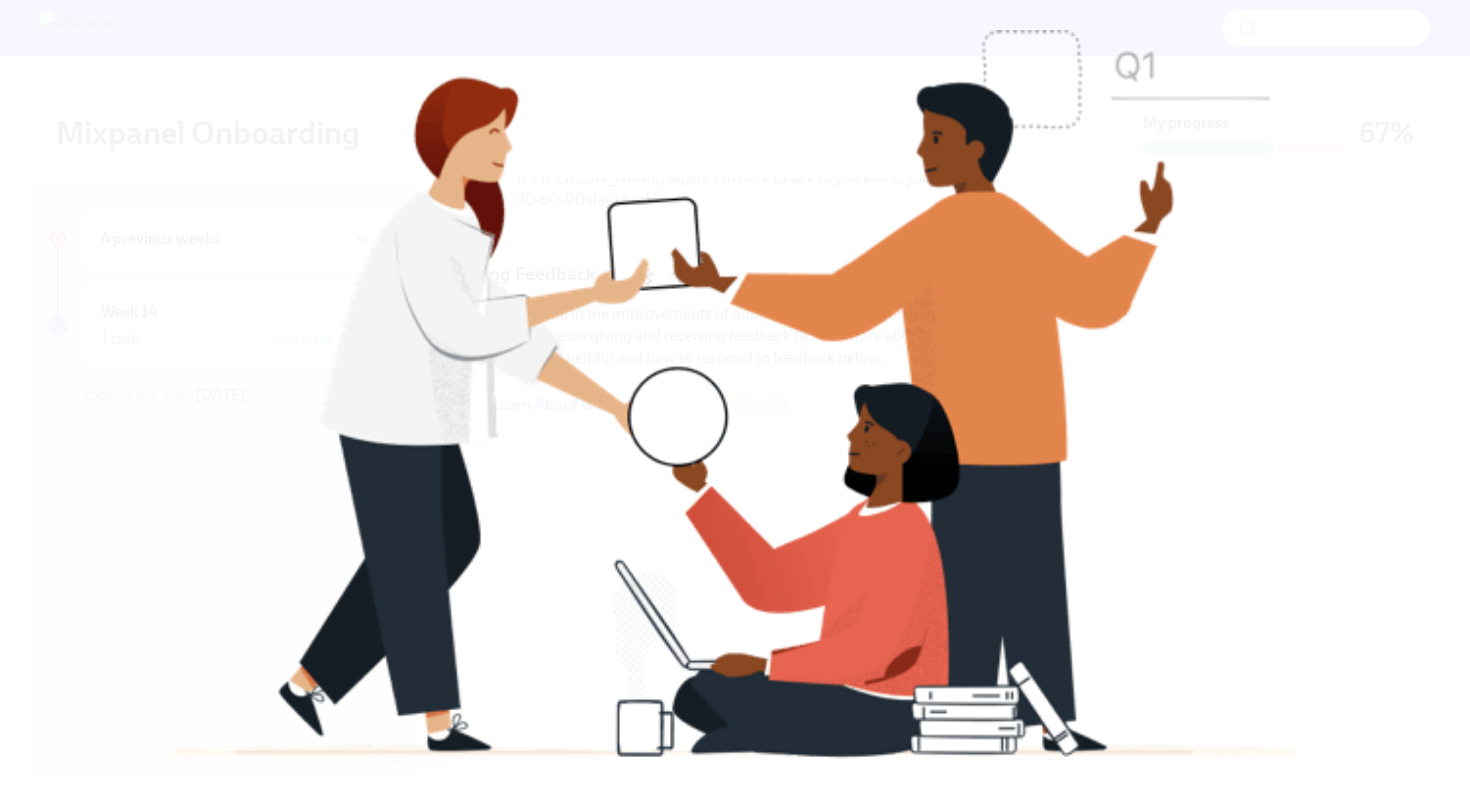 click at bounding box center [735, 398] 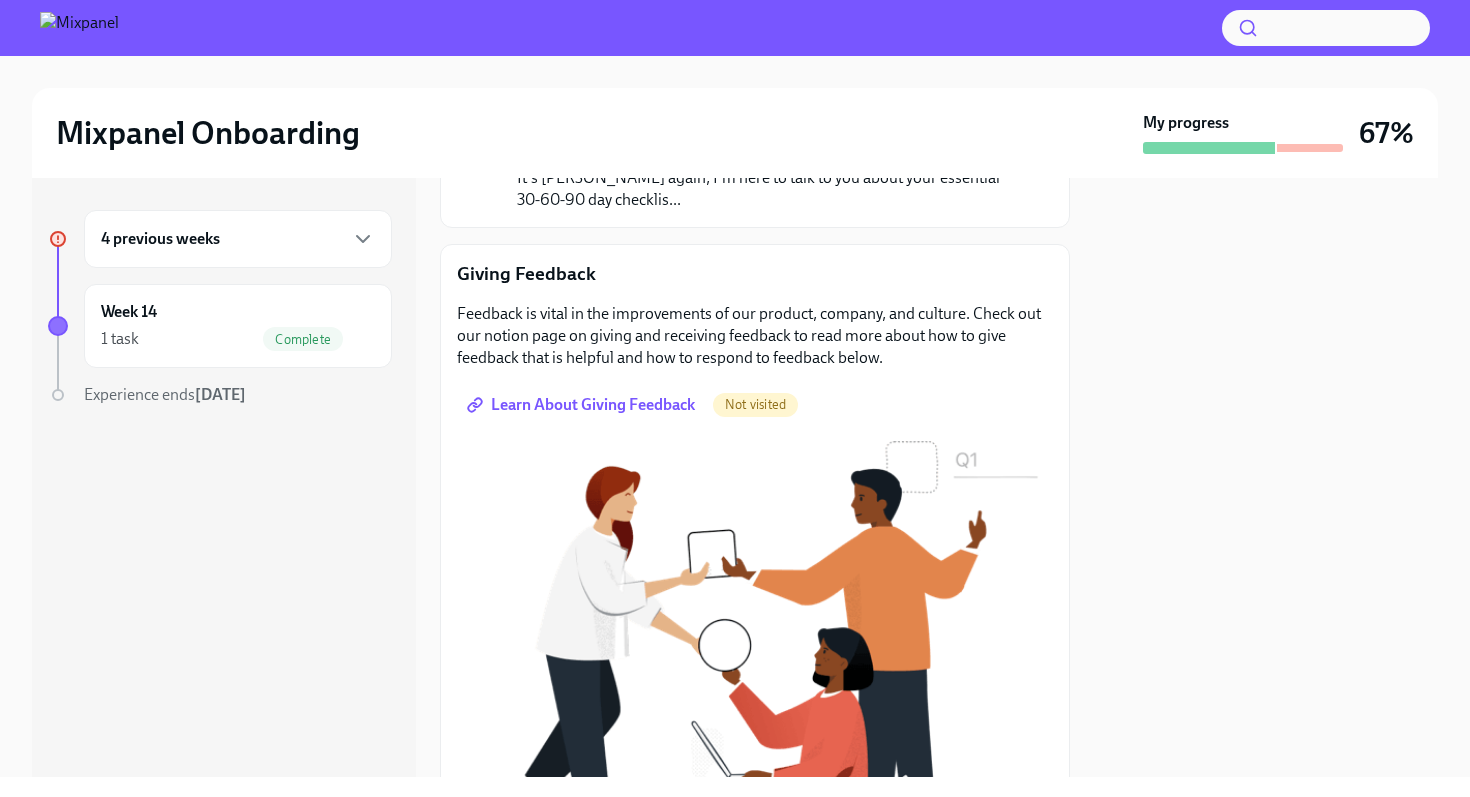 click on "Learn About Giving Feedback" at bounding box center (583, 405) 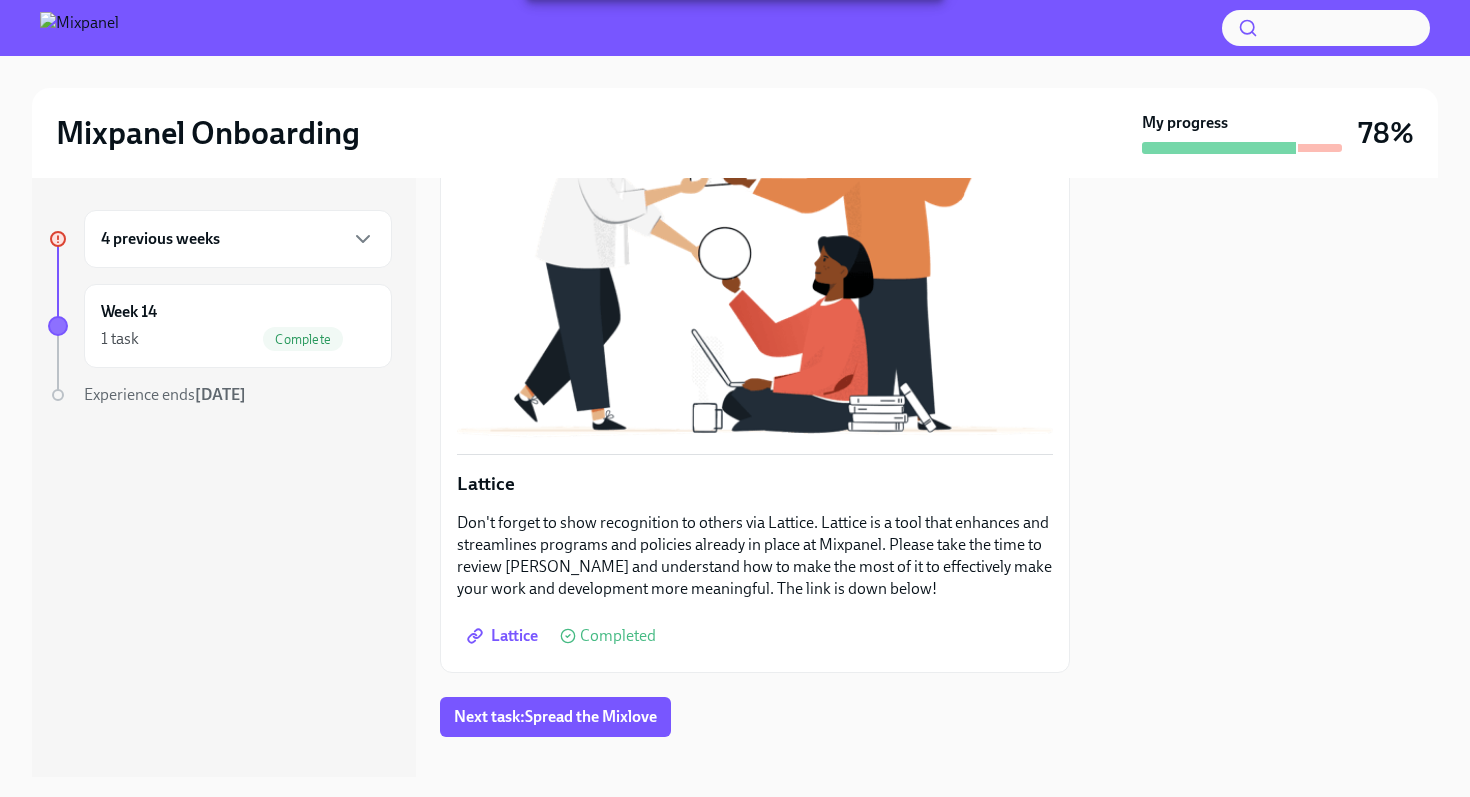 scroll, scrollTop: 627, scrollLeft: 0, axis: vertical 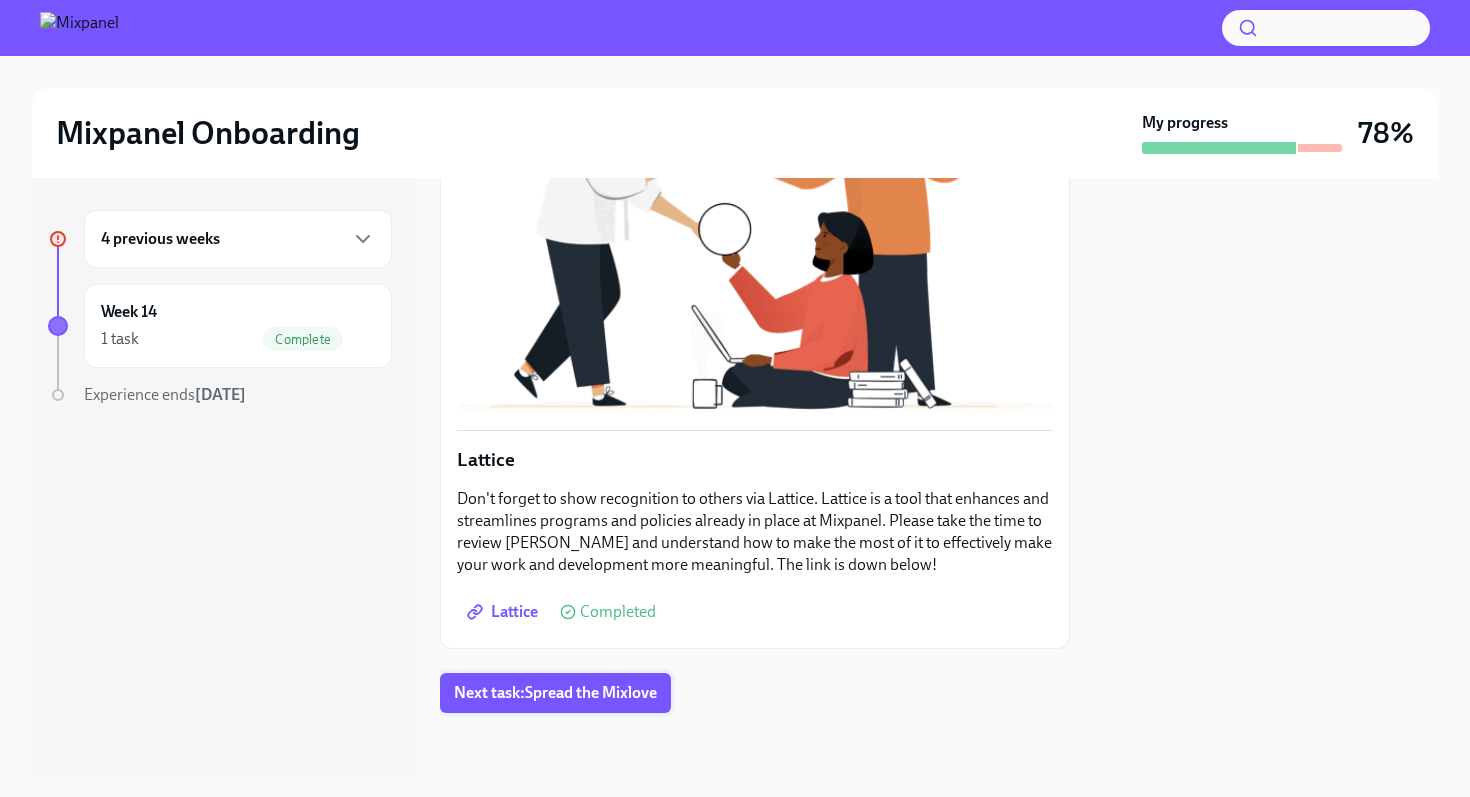 click on "Next task :  Spread the Mixlove" at bounding box center (555, 693) 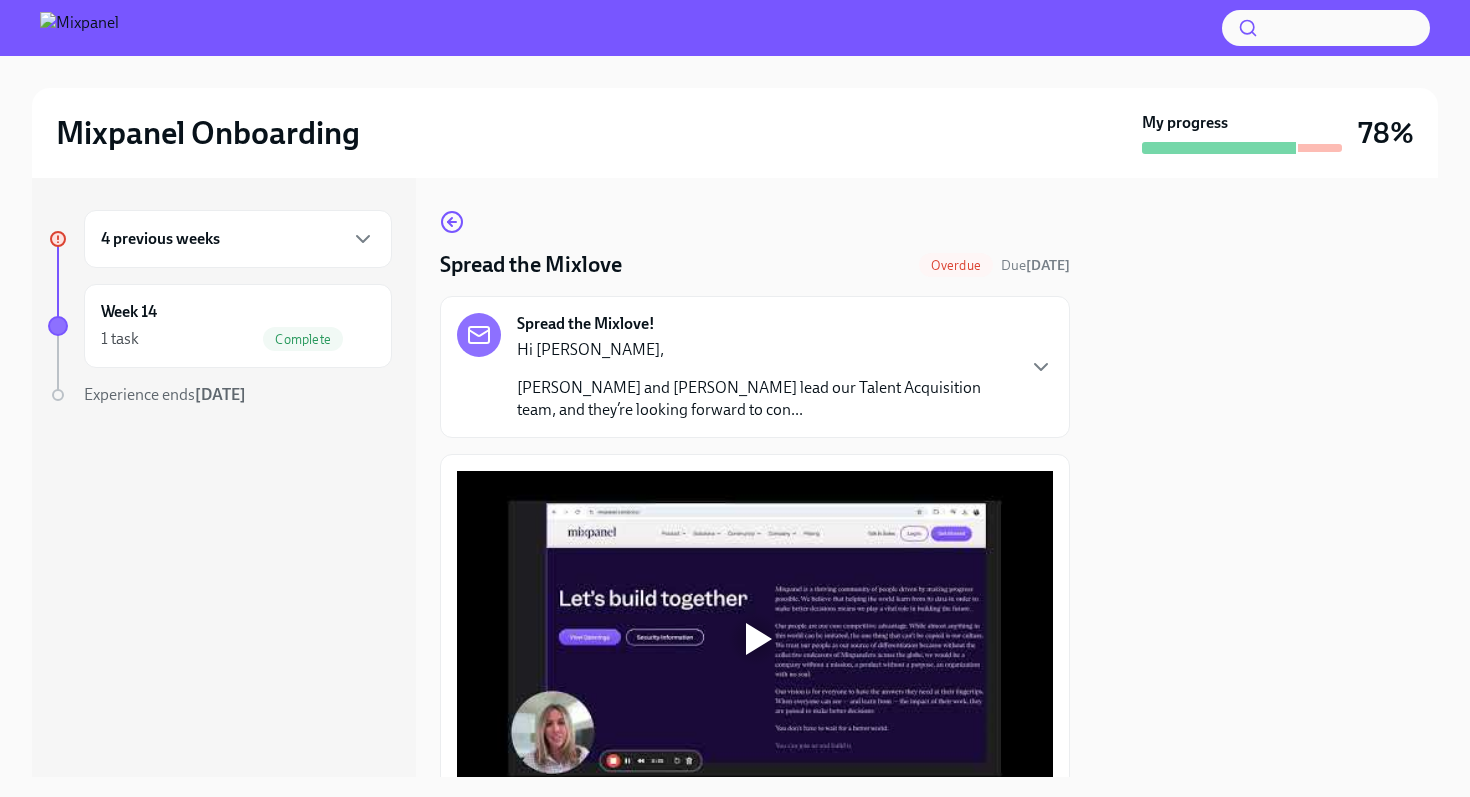 scroll, scrollTop: 110, scrollLeft: 0, axis: vertical 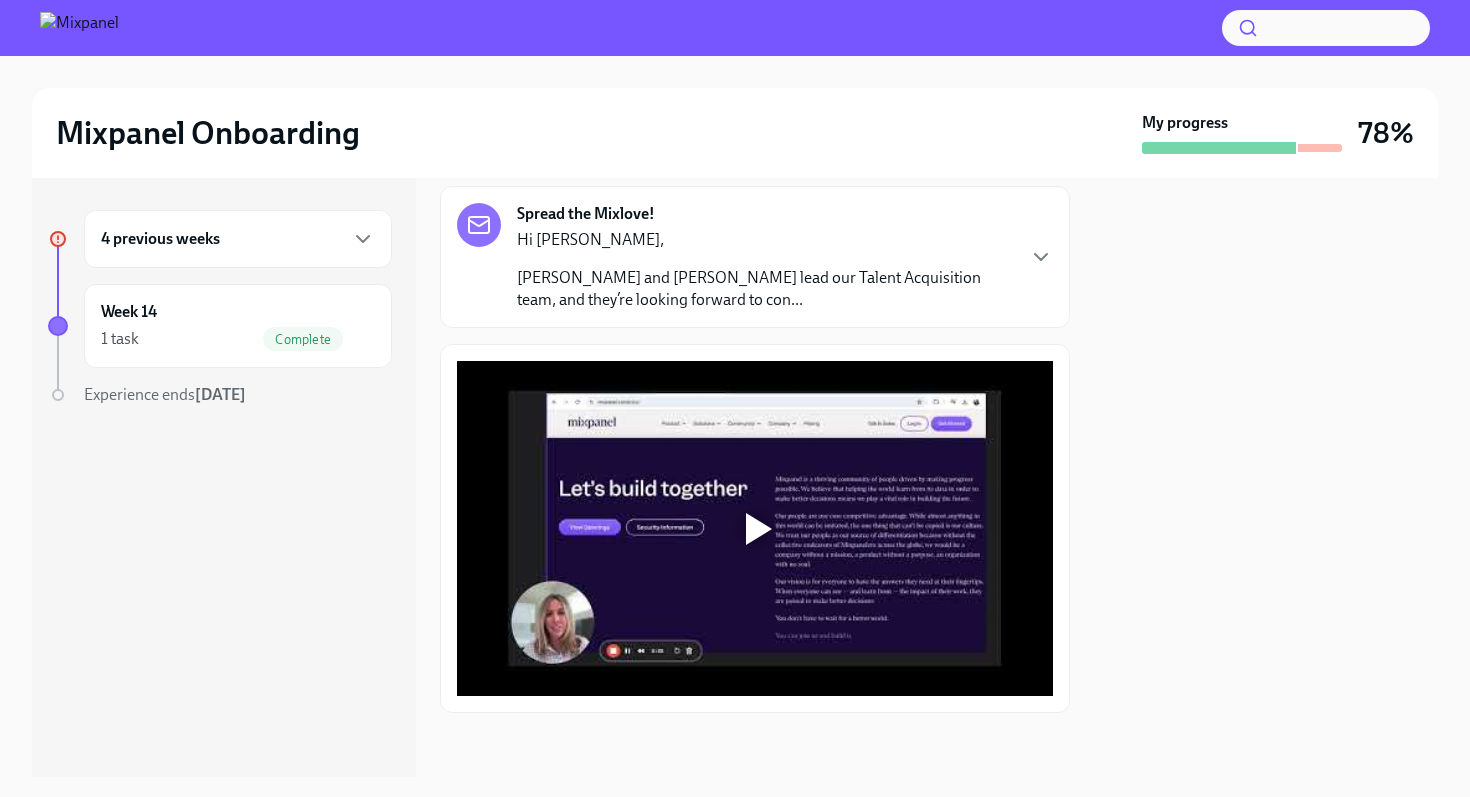 click on "4 previous weeks" at bounding box center [238, 239] 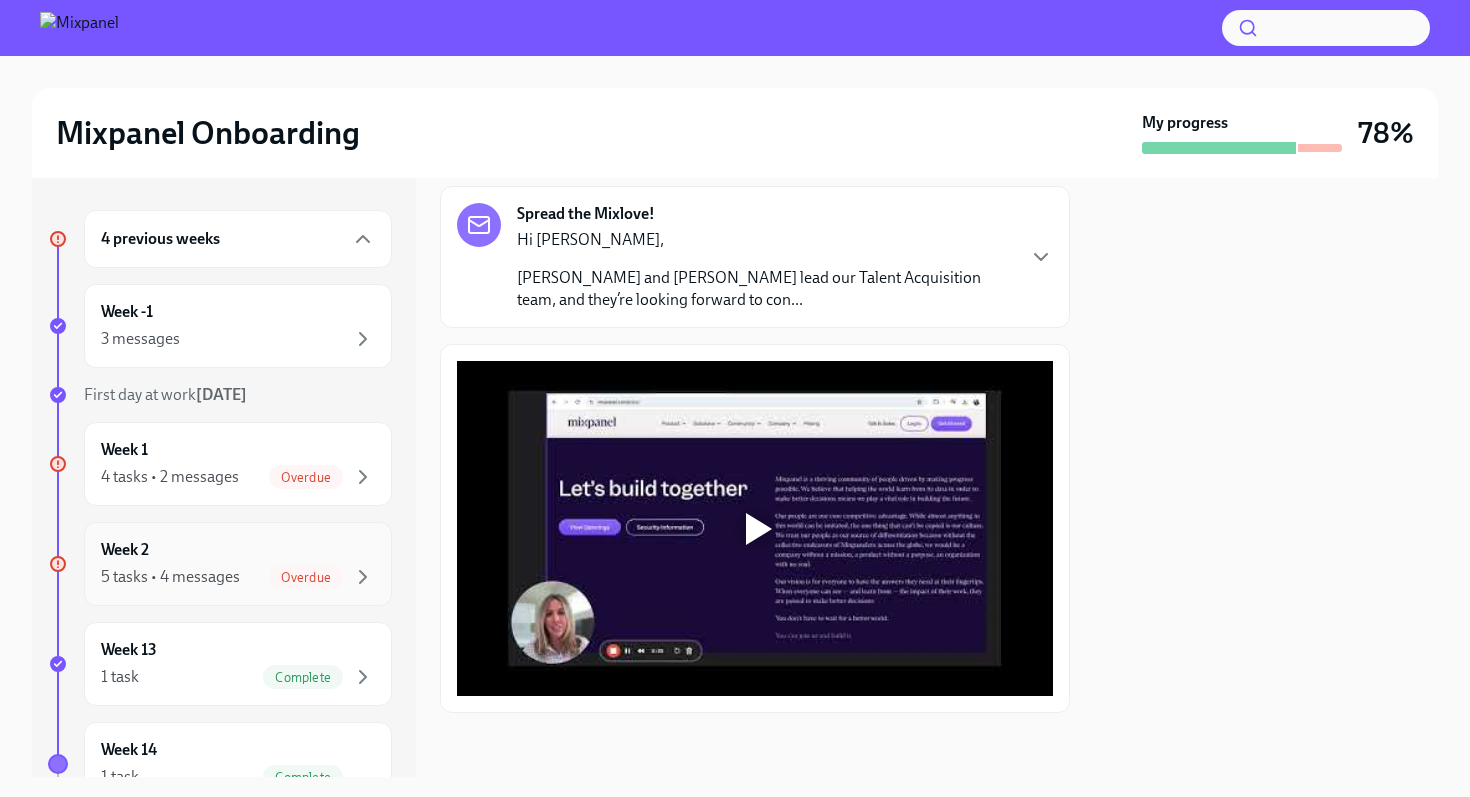 click on "Week 2 5 tasks • 4 messages Overdue" at bounding box center [238, 564] 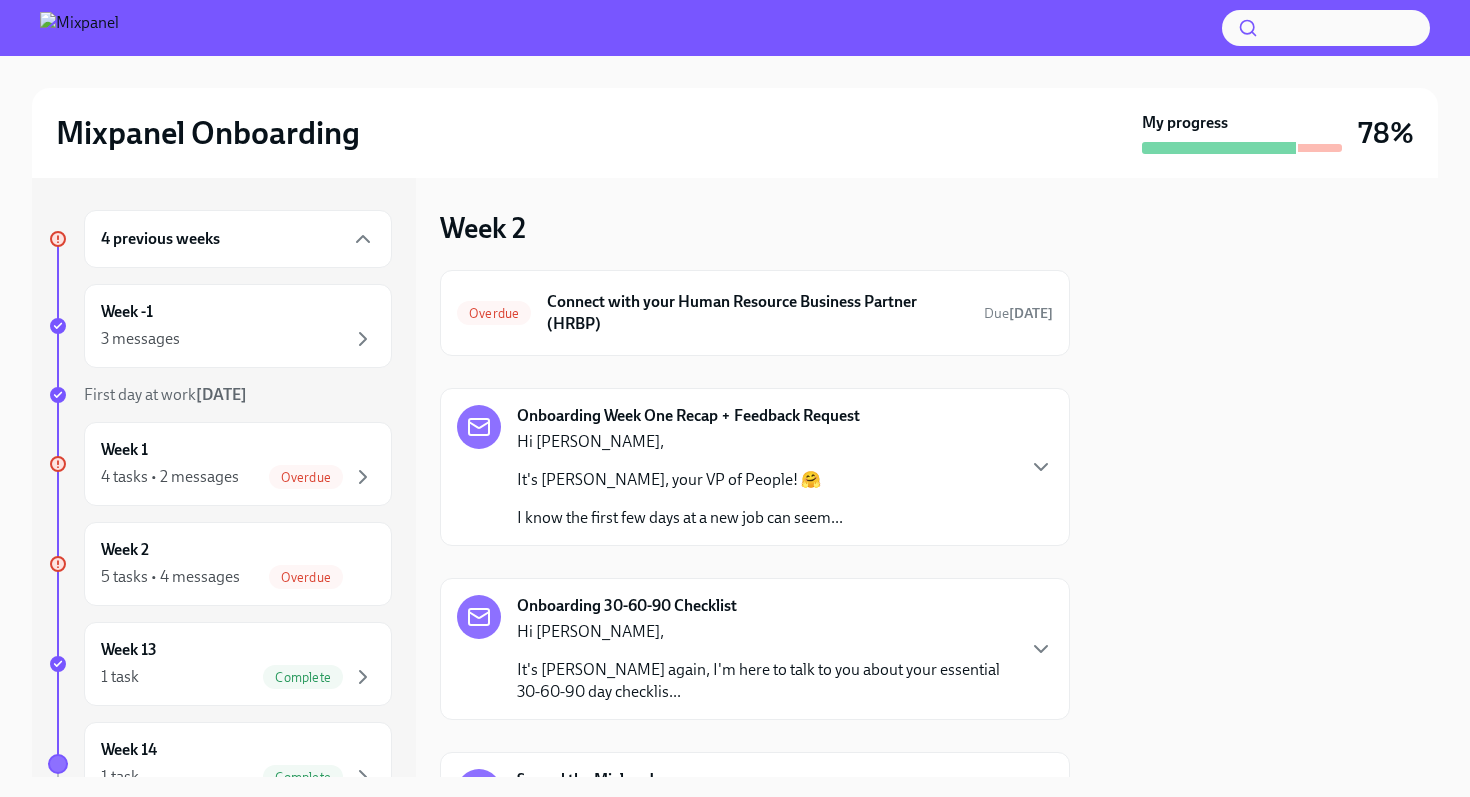 scroll, scrollTop: 29, scrollLeft: 0, axis: vertical 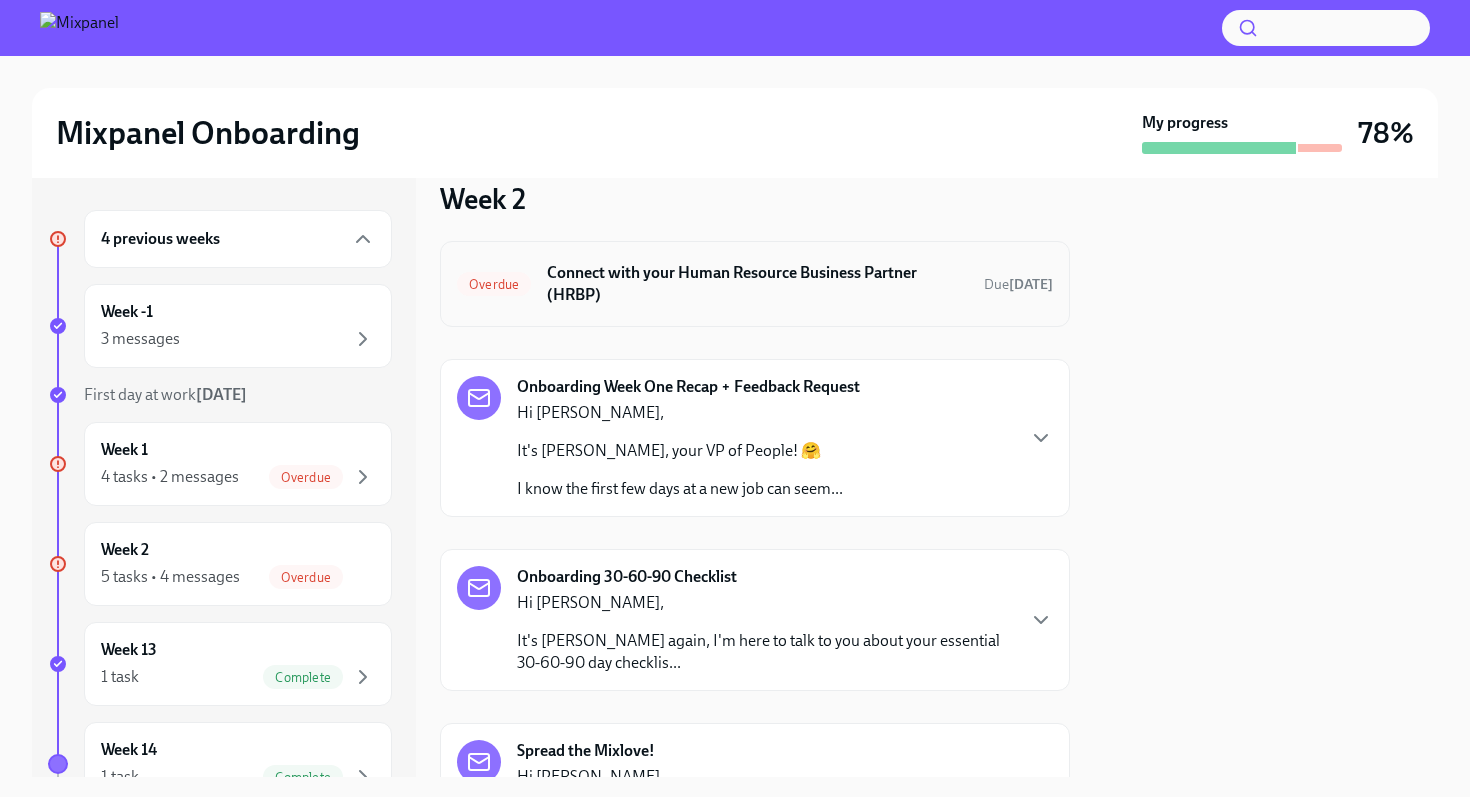 click on "Connect with your Human Resource Business Partner (HRBP)" at bounding box center (757, 284) 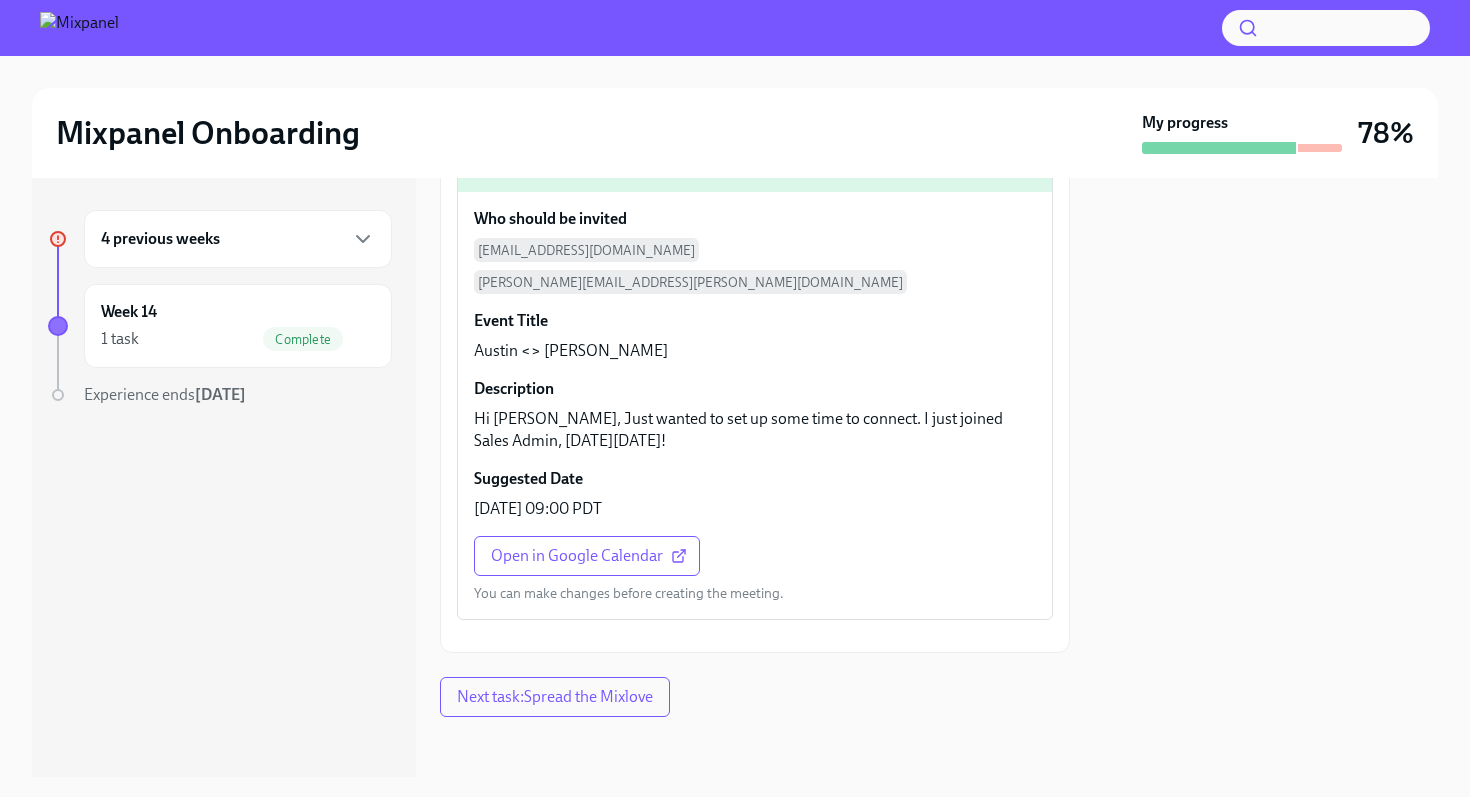 scroll, scrollTop: 955, scrollLeft: 0, axis: vertical 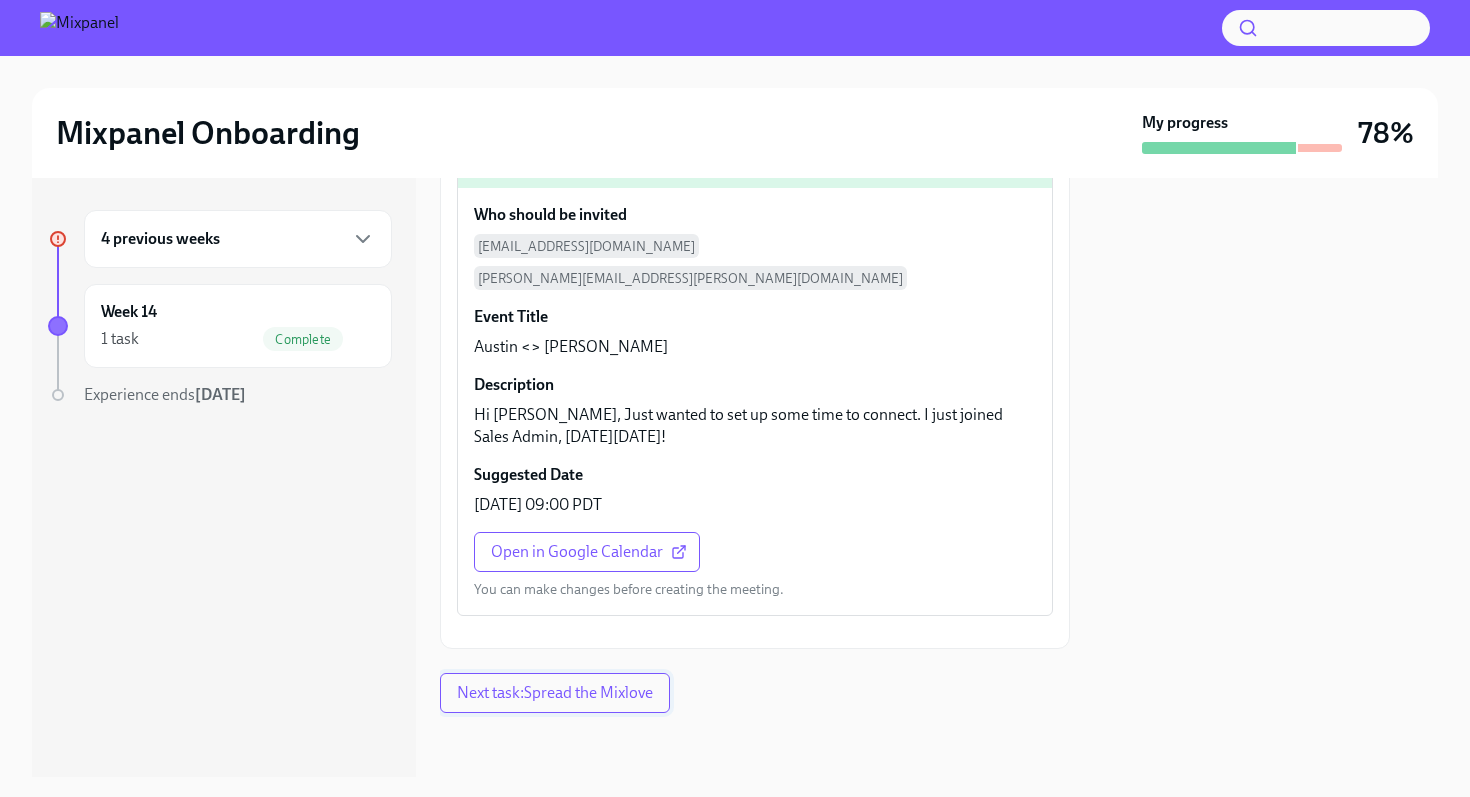 click on "Next task :  Spread the Mixlove" at bounding box center [555, 693] 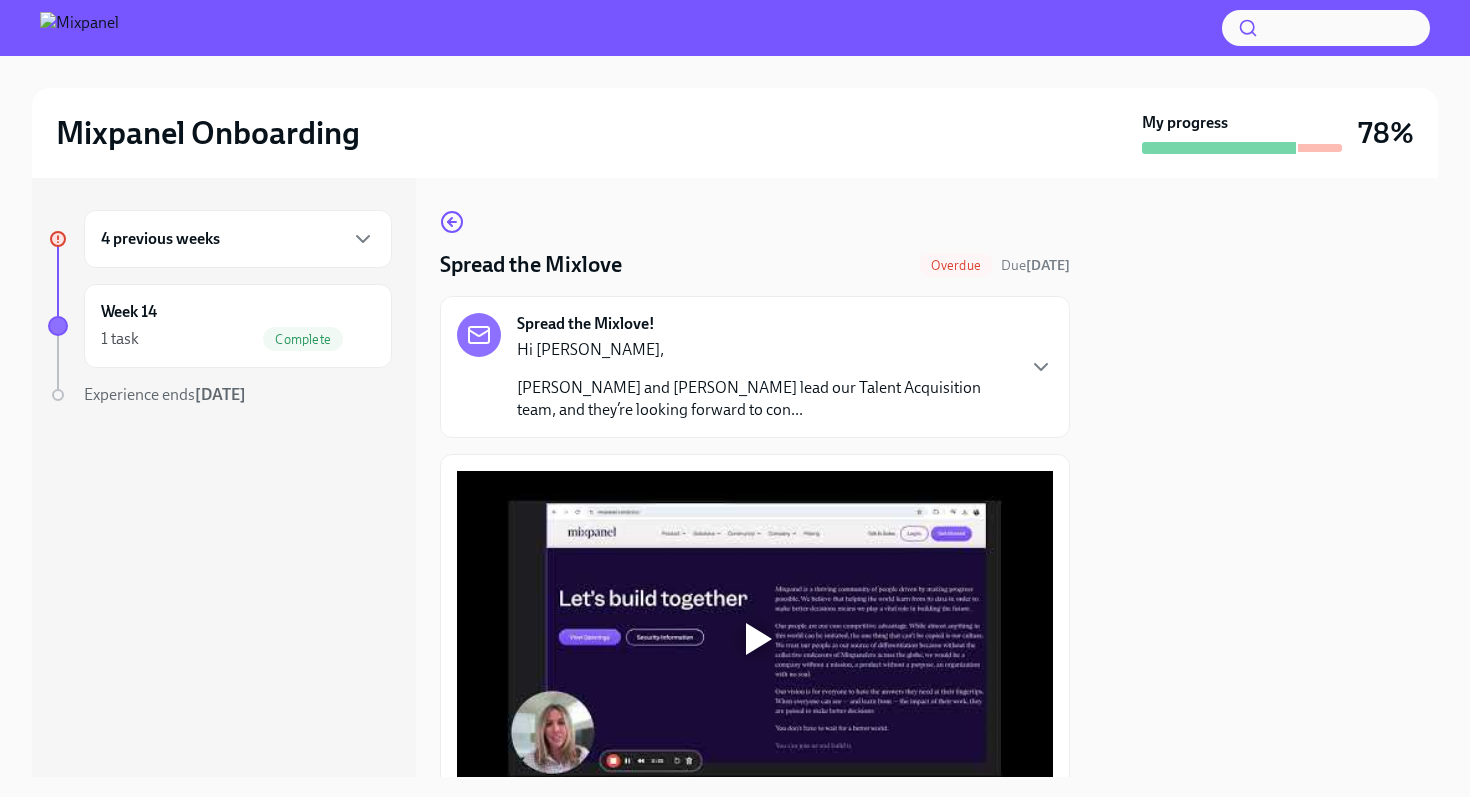 scroll, scrollTop: 110, scrollLeft: 0, axis: vertical 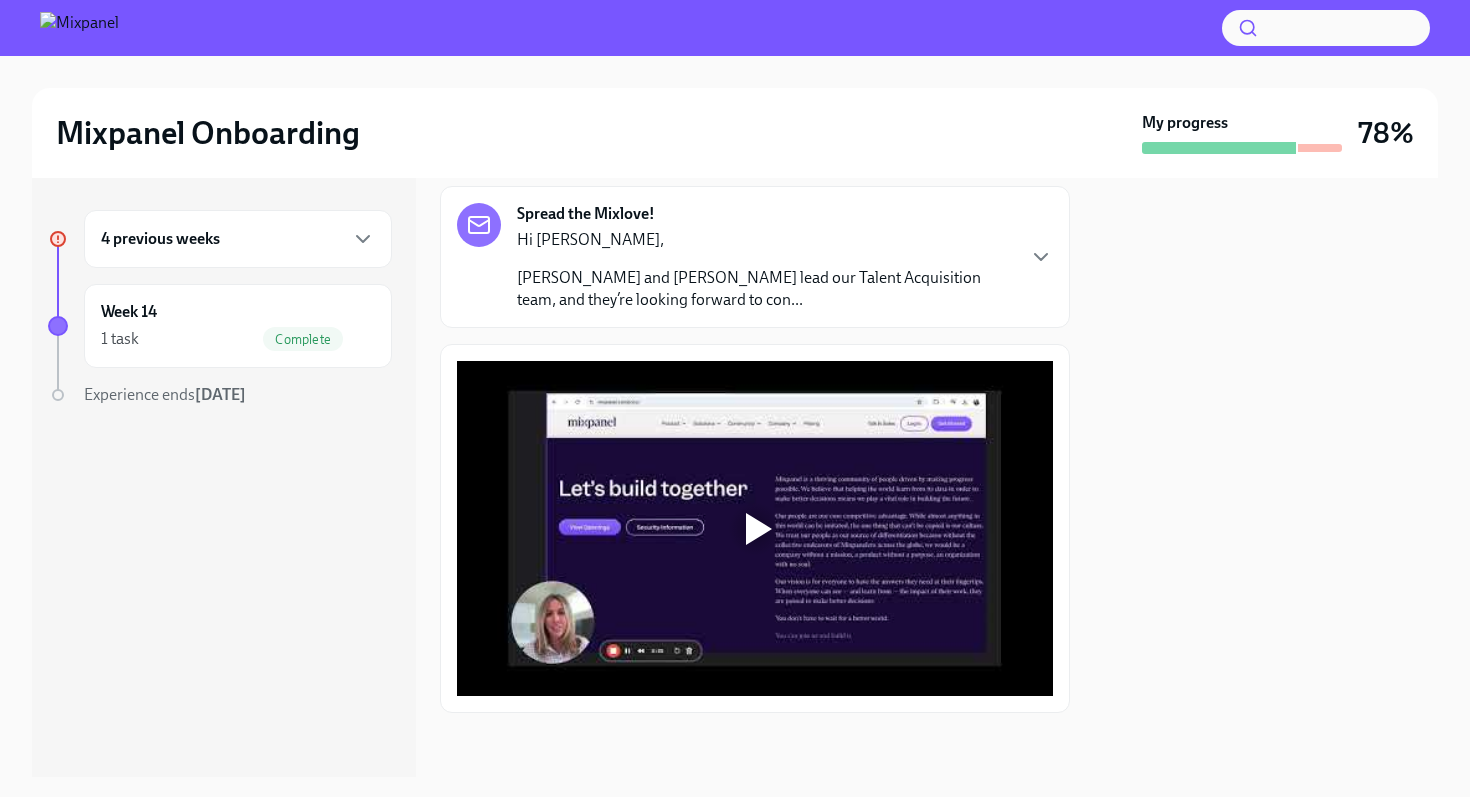 click on "Spread the Mixlove! Hi [PERSON_NAME],
[PERSON_NAME] and [PERSON_NAME] lead our Talent Acquisition team, and they’re looking forward to con..." at bounding box center (755, 257) 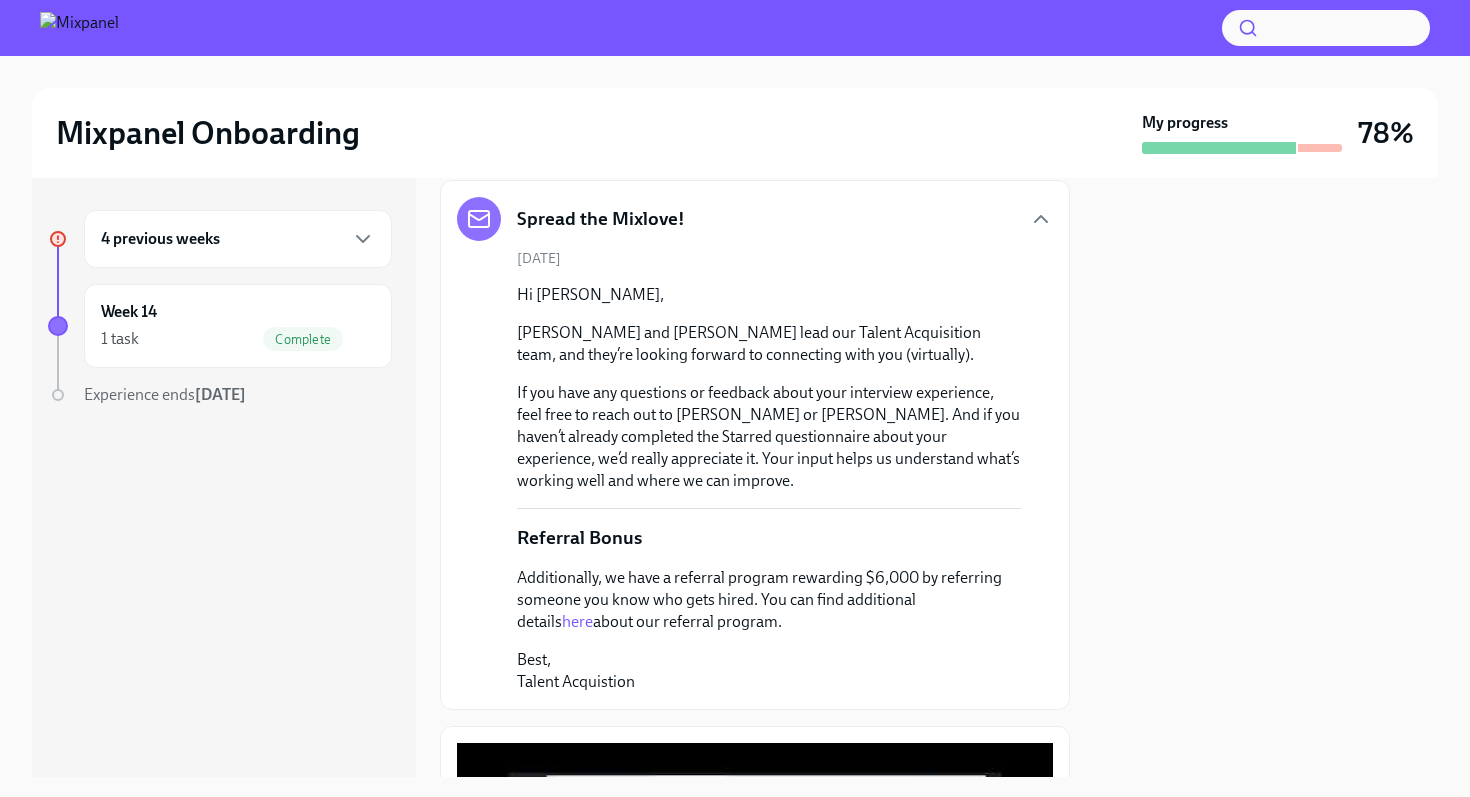 scroll, scrollTop: 0, scrollLeft: 0, axis: both 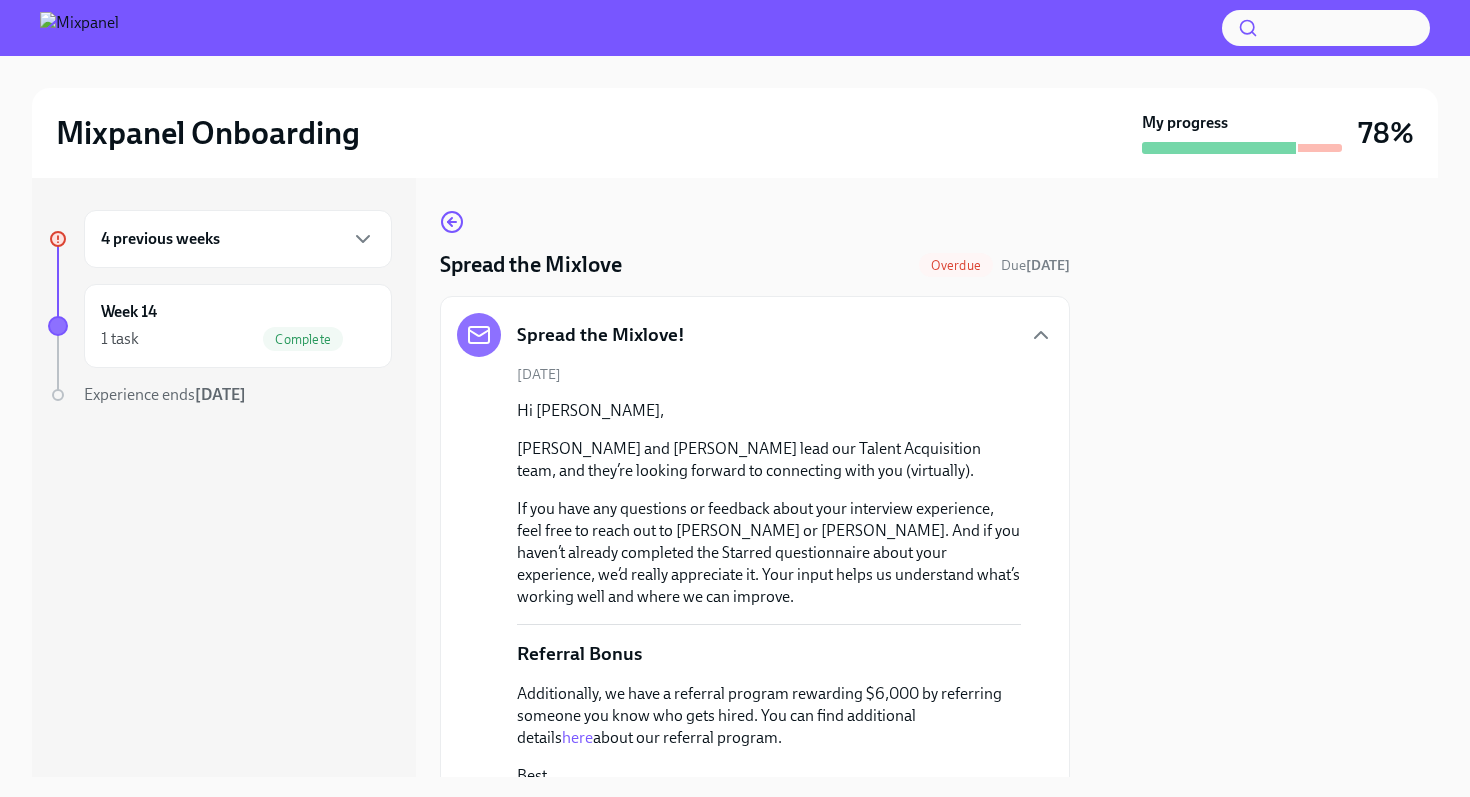 click on "Overdue" at bounding box center [956, 265] 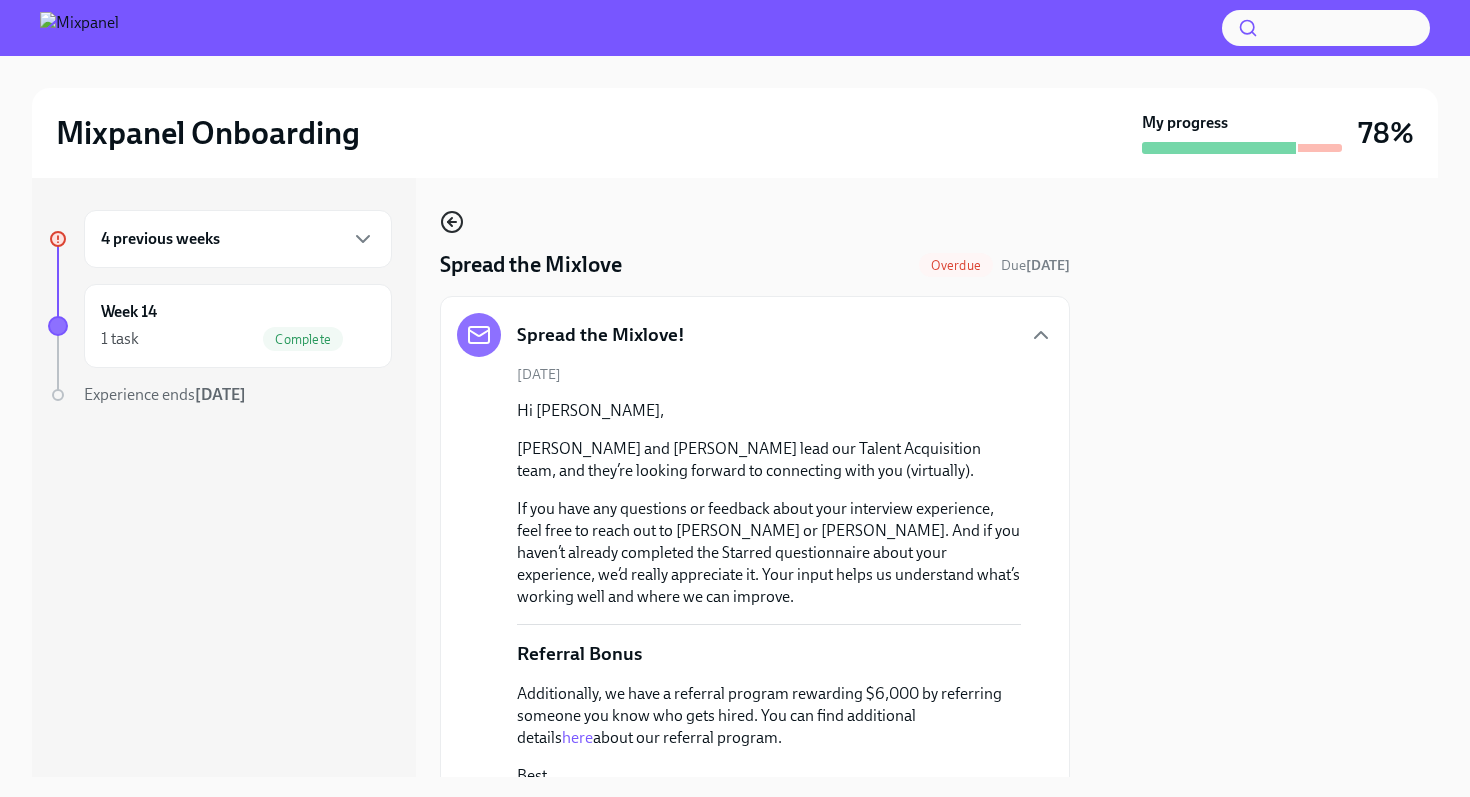 click 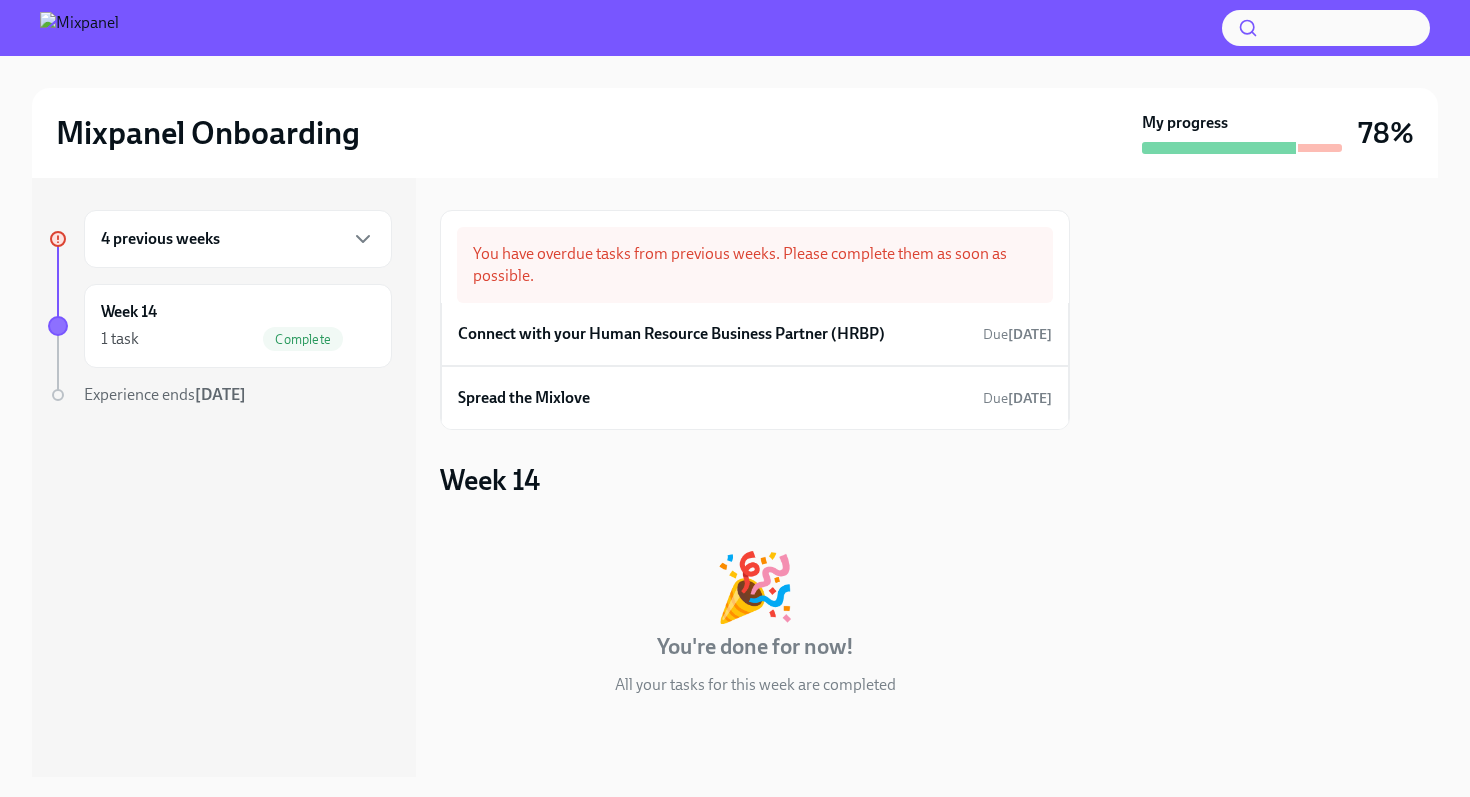click on "You have overdue tasks from previous weeks. Please complete them as soon as possible." at bounding box center (755, 265) 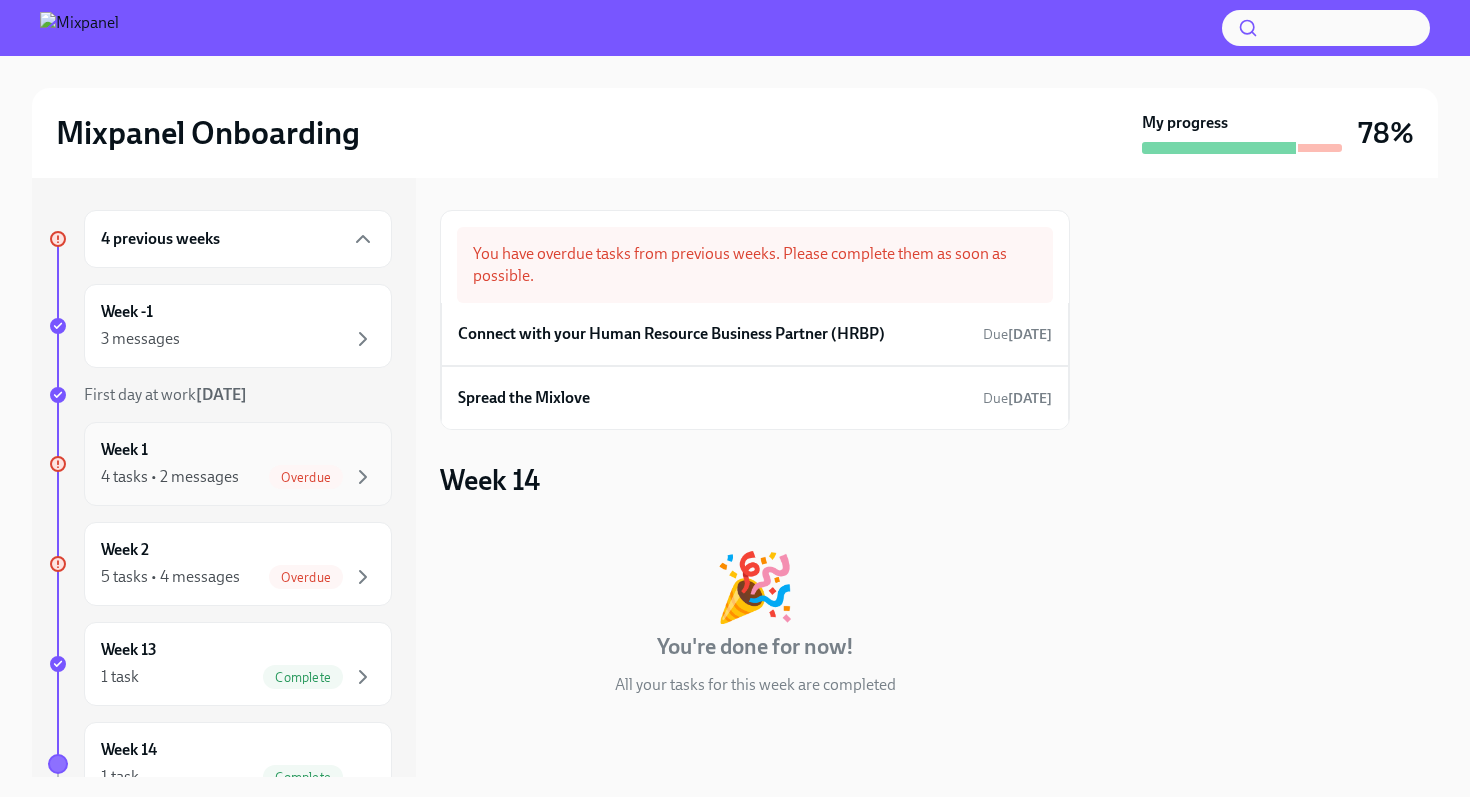 click on "Overdue" at bounding box center [306, 477] 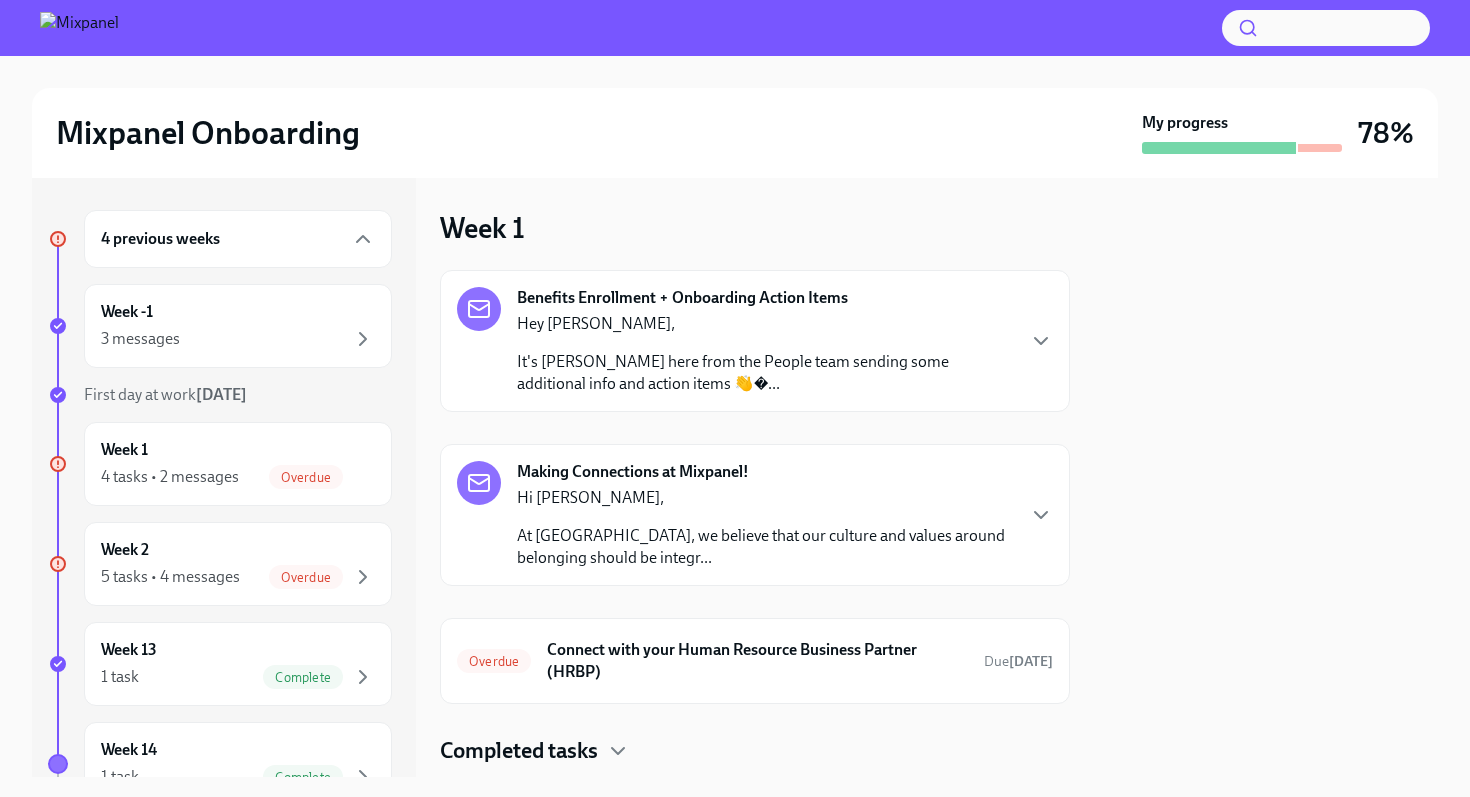 scroll, scrollTop: 53, scrollLeft: 0, axis: vertical 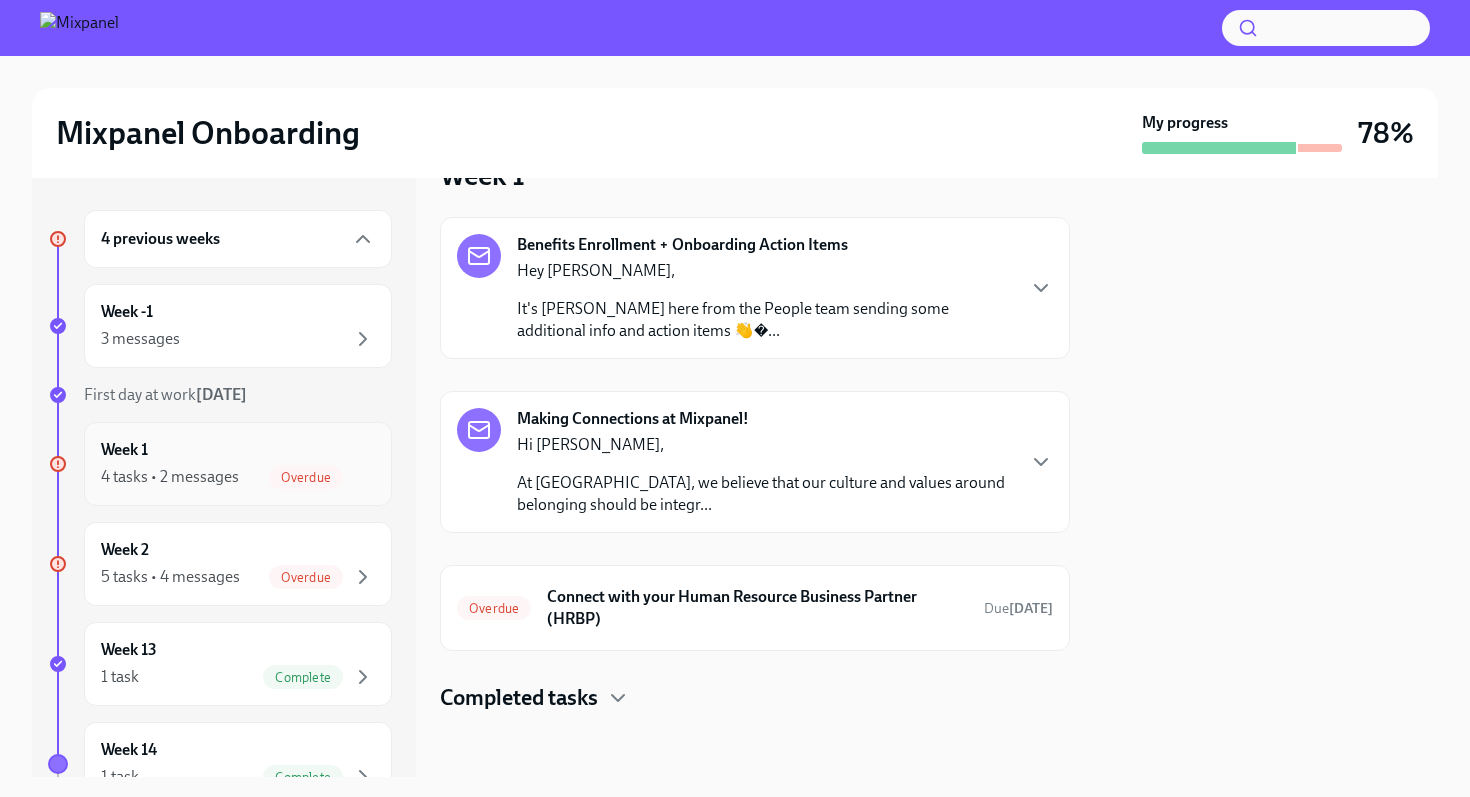 click on "Overdue" at bounding box center (306, 477) 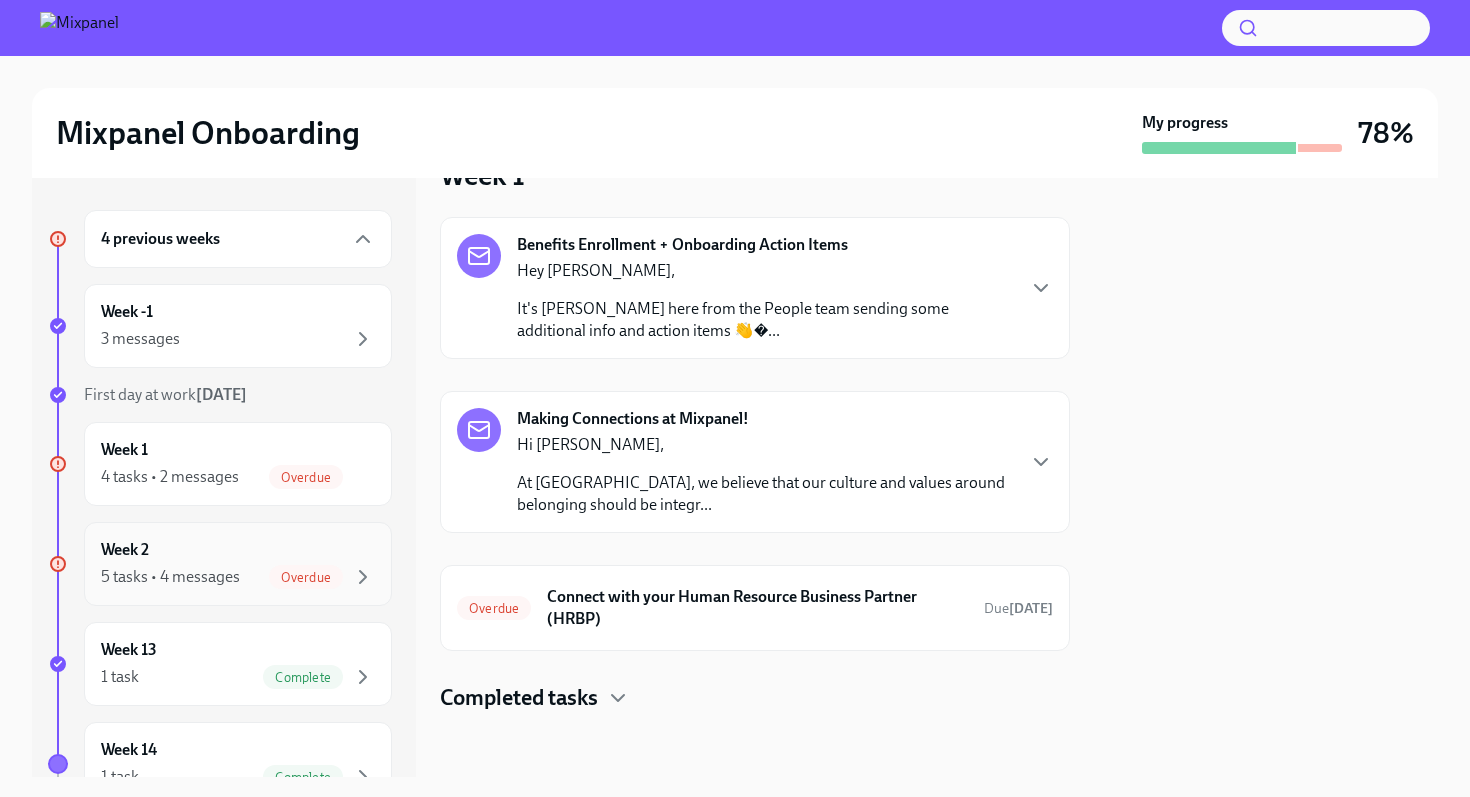 click on "Overdue" at bounding box center [306, 577] 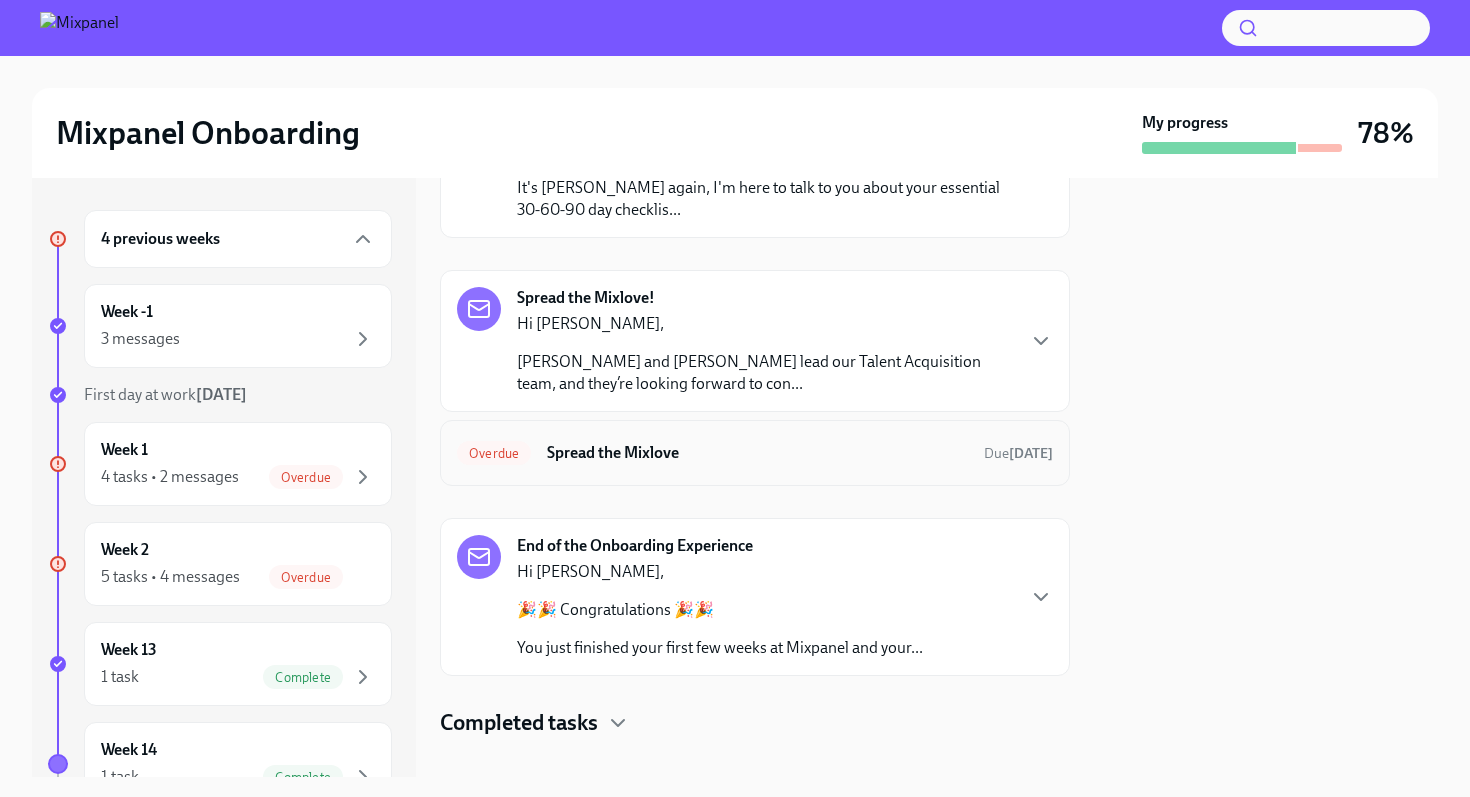 scroll, scrollTop: 507, scrollLeft: 0, axis: vertical 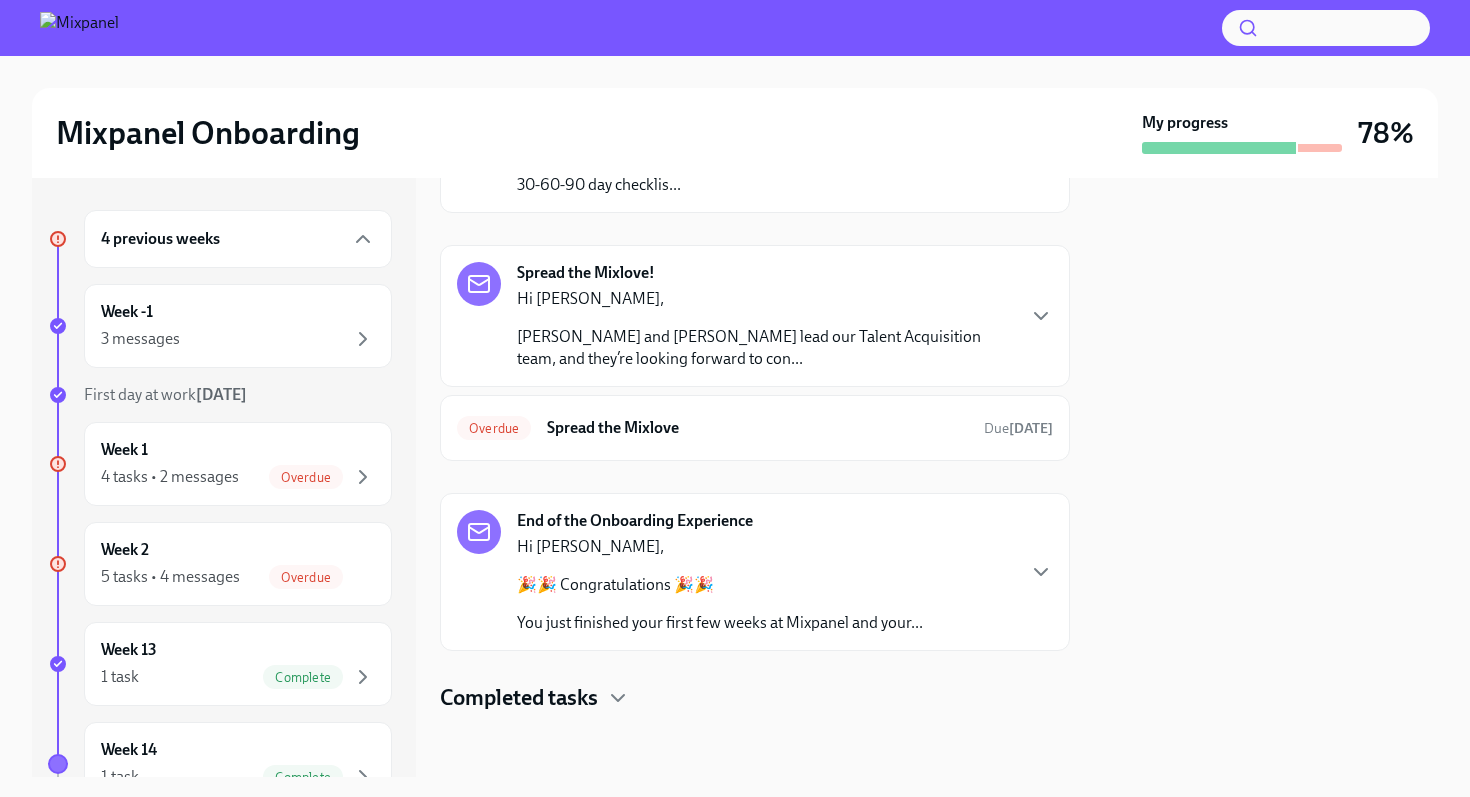 click on "Hi [PERSON_NAME]," at bounding box center [720, 547] 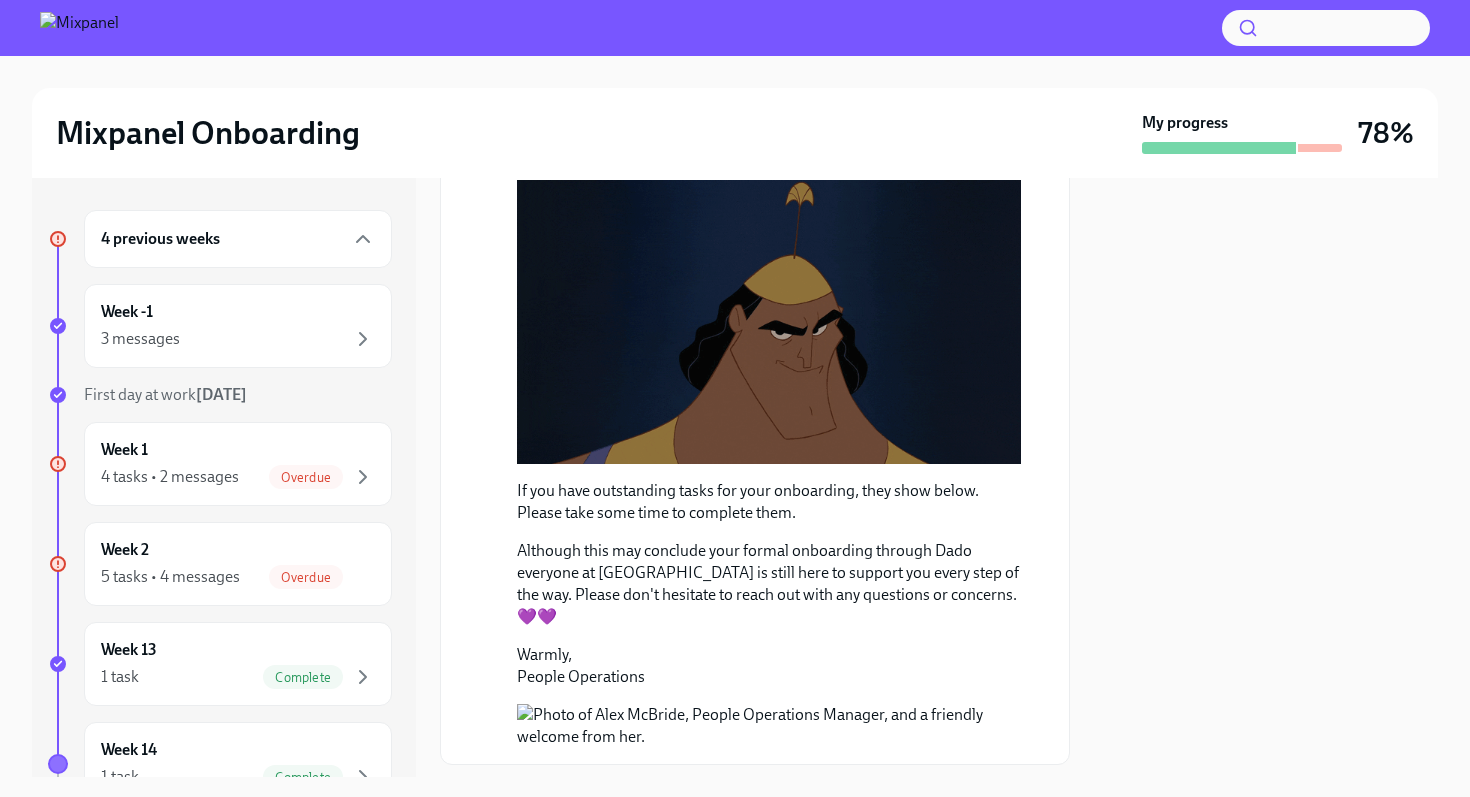 scroll, scrollTop: 1246, scrollLeft: 0, axis: vertical 